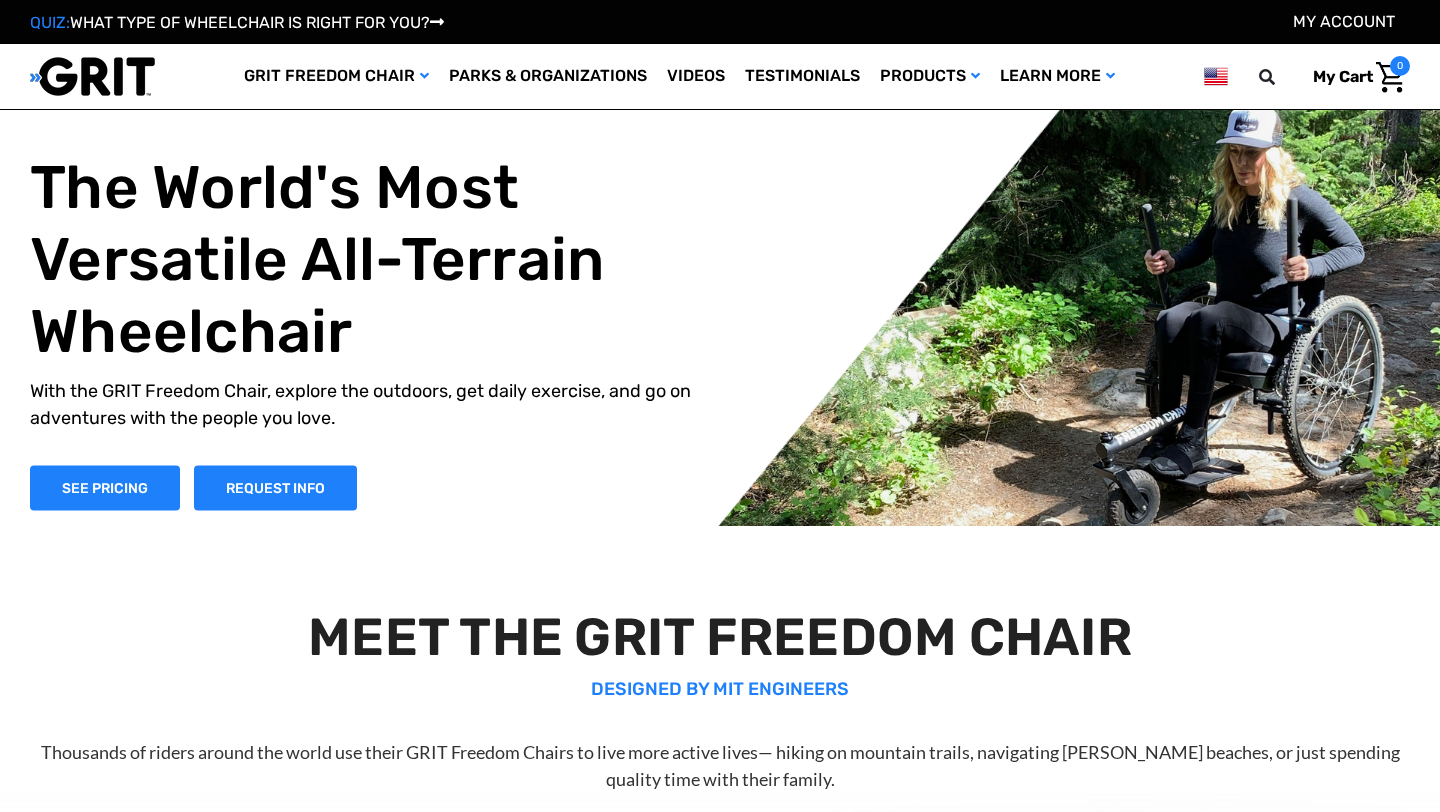 scroll, scrollTop: 0, scrollLeft: 0, axis: both 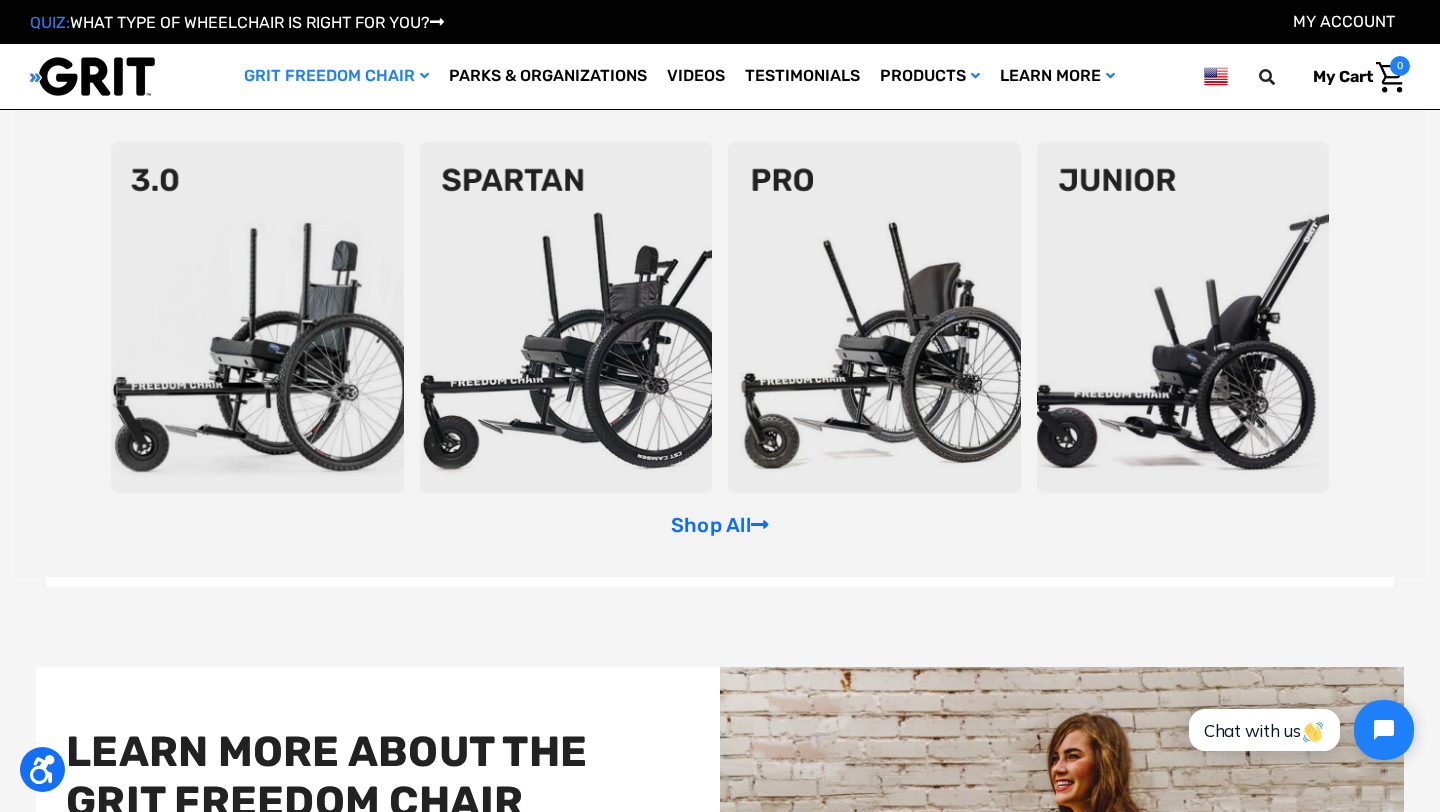 click at bounding box center (566, 317) 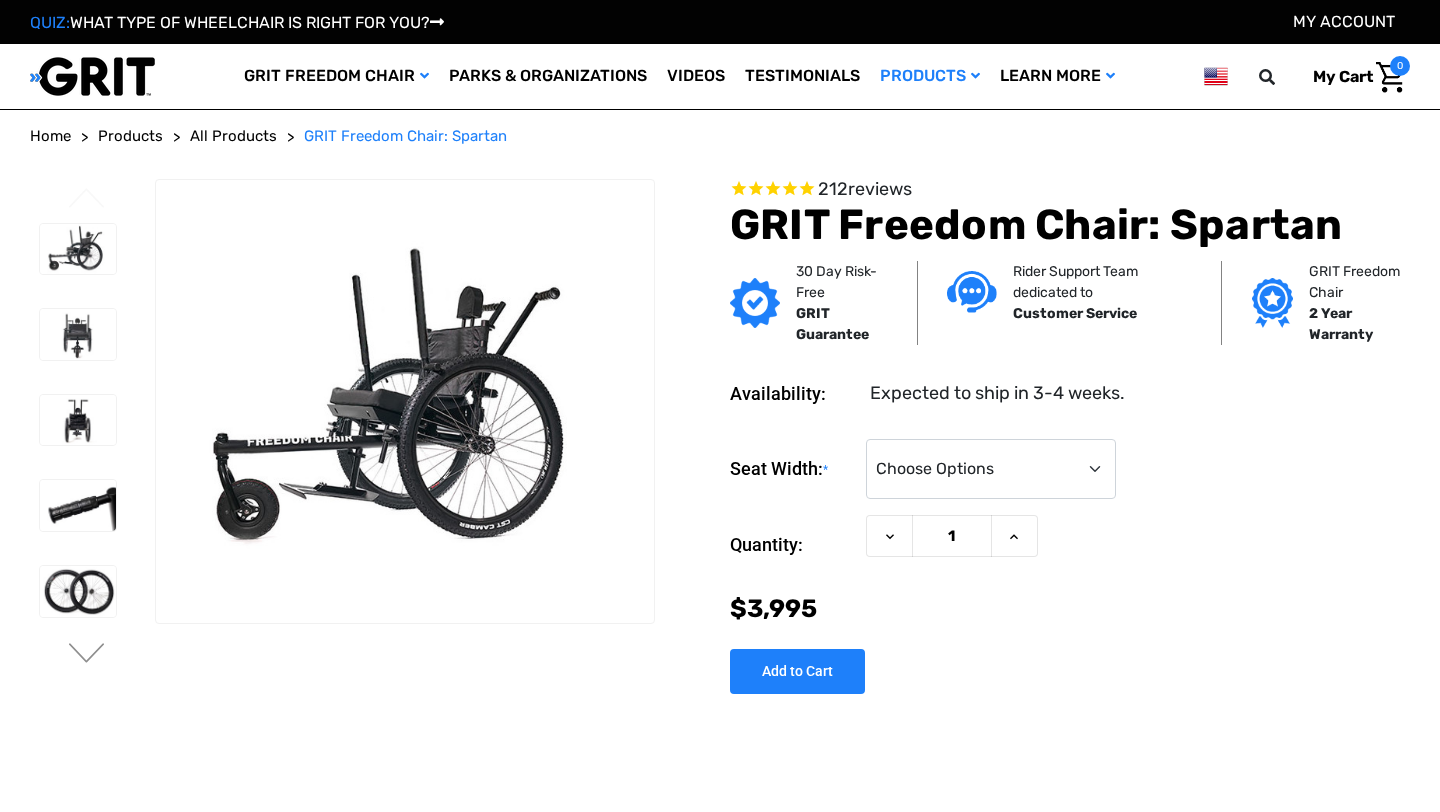 scroll, scrollTop: 0, scrollLeft: 0, axis: both 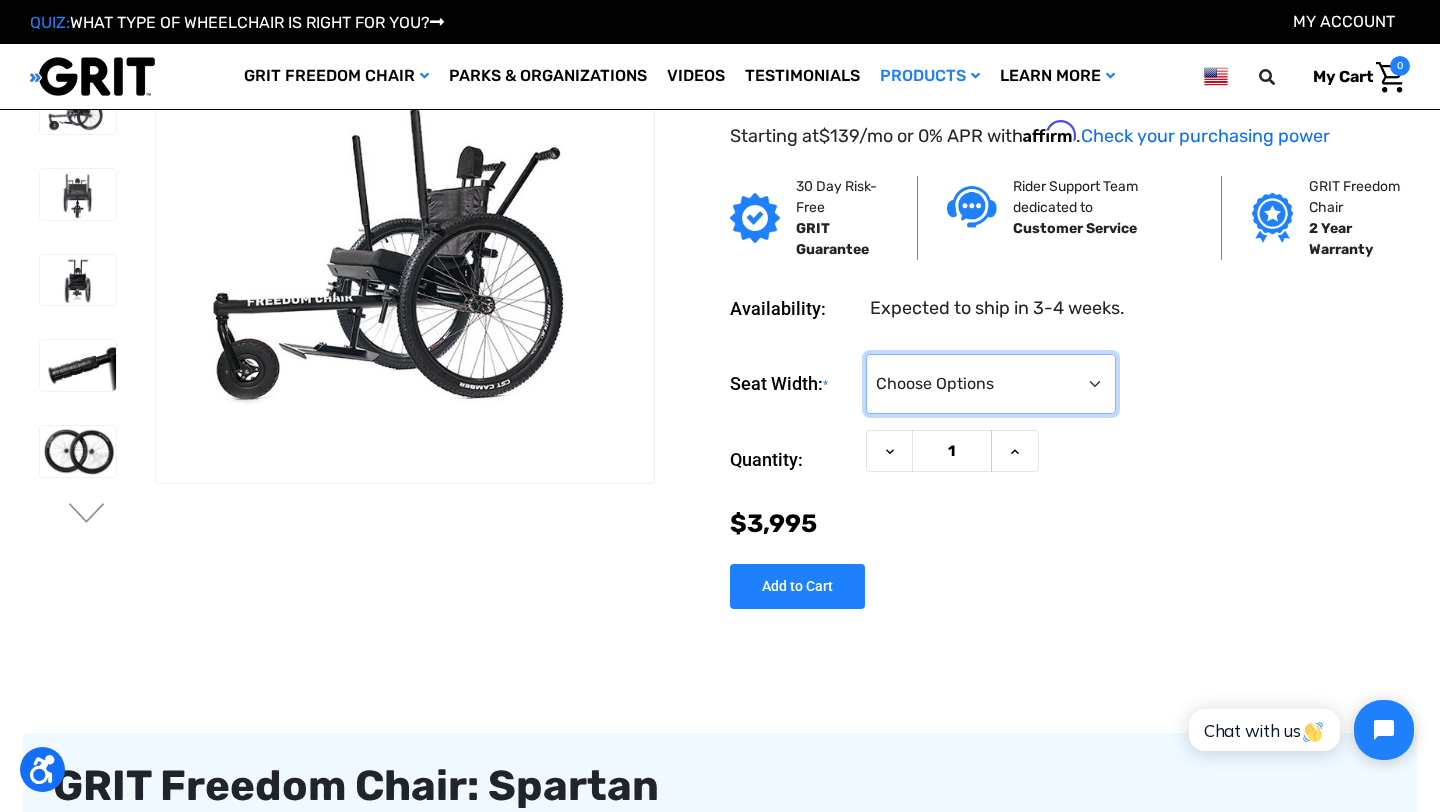 click on "Choose Options
16"
18"
20"" at bounding box center [991, 384] 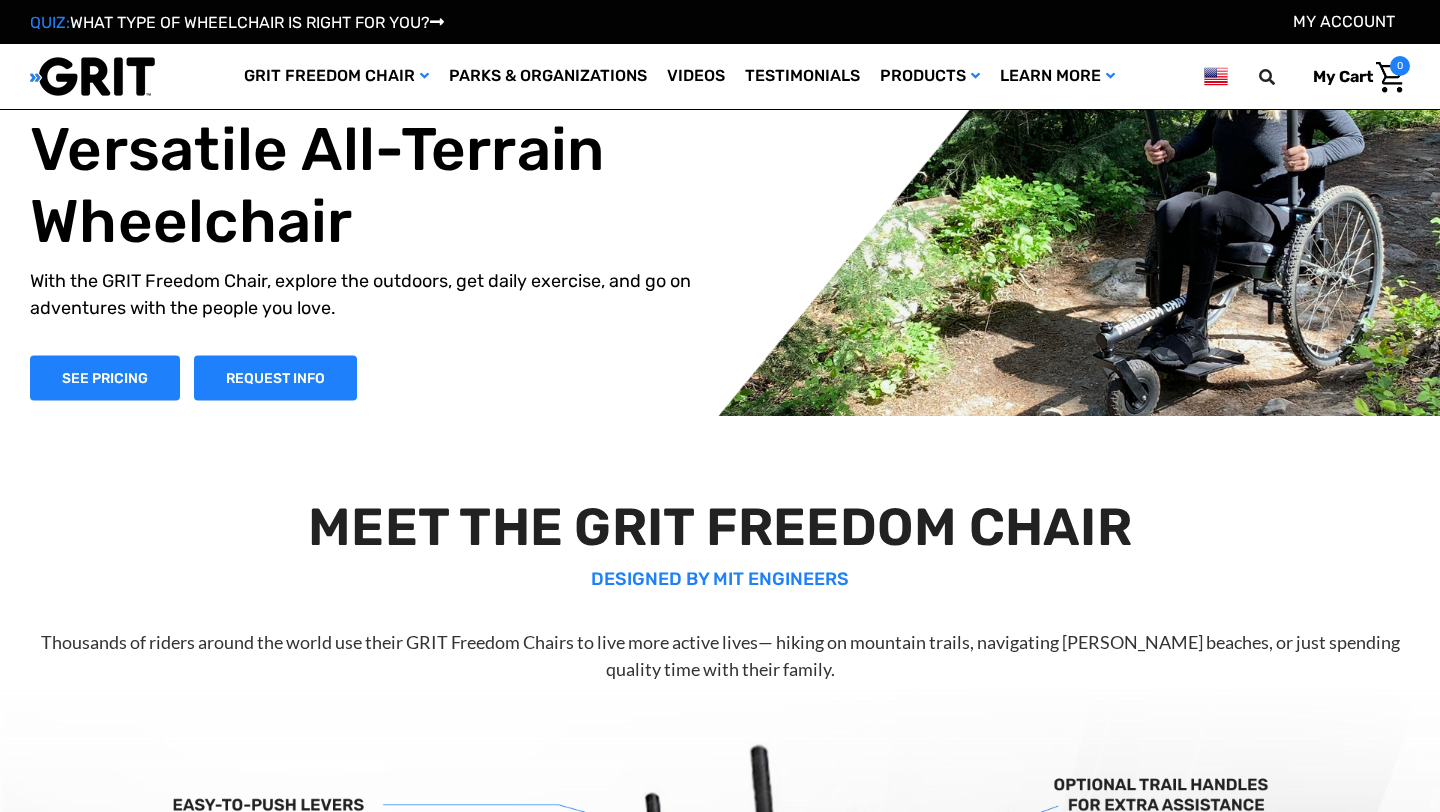 scroll, scrollTop: 4120, scrollLeft: 0, axis: vertical 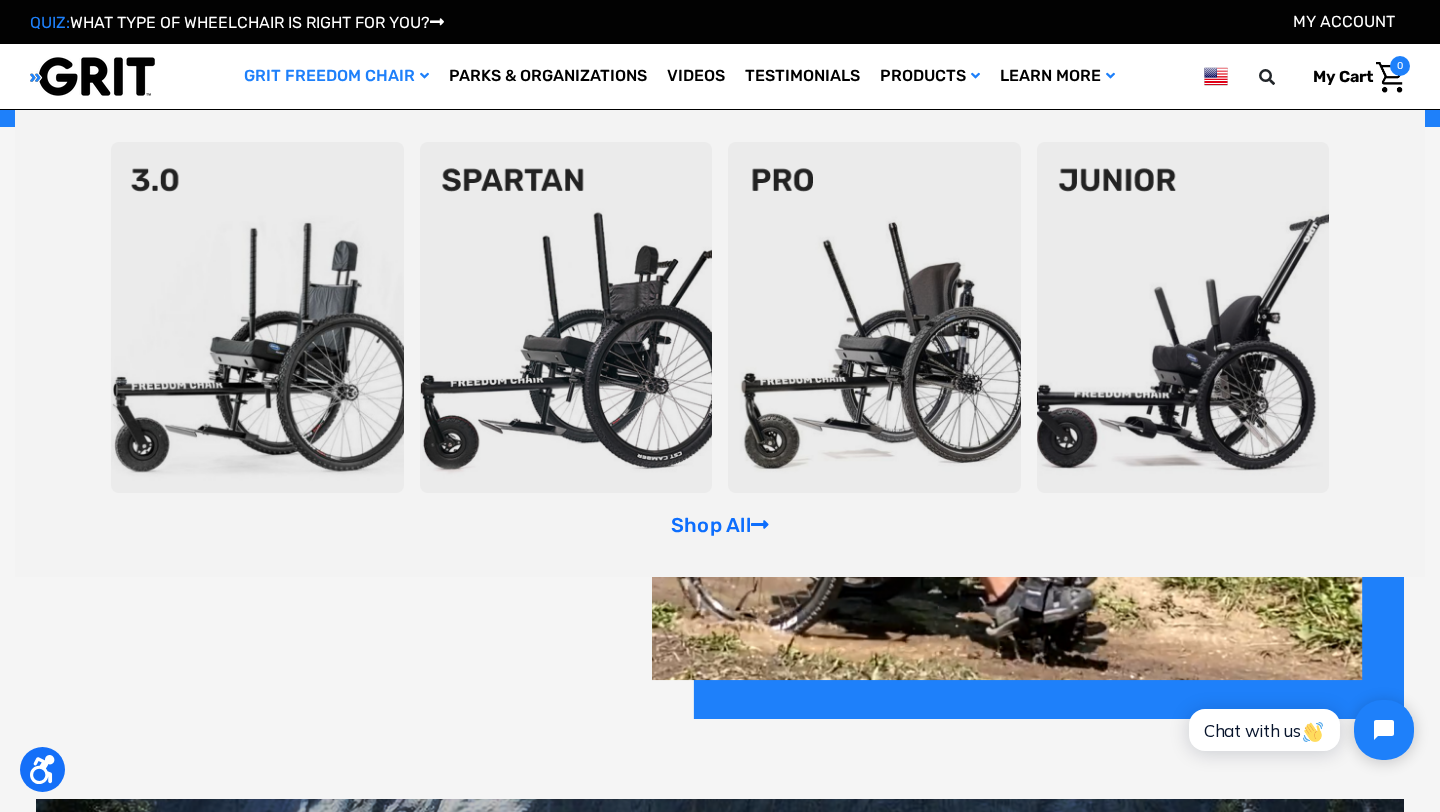 click at bounding box center [257, 317] 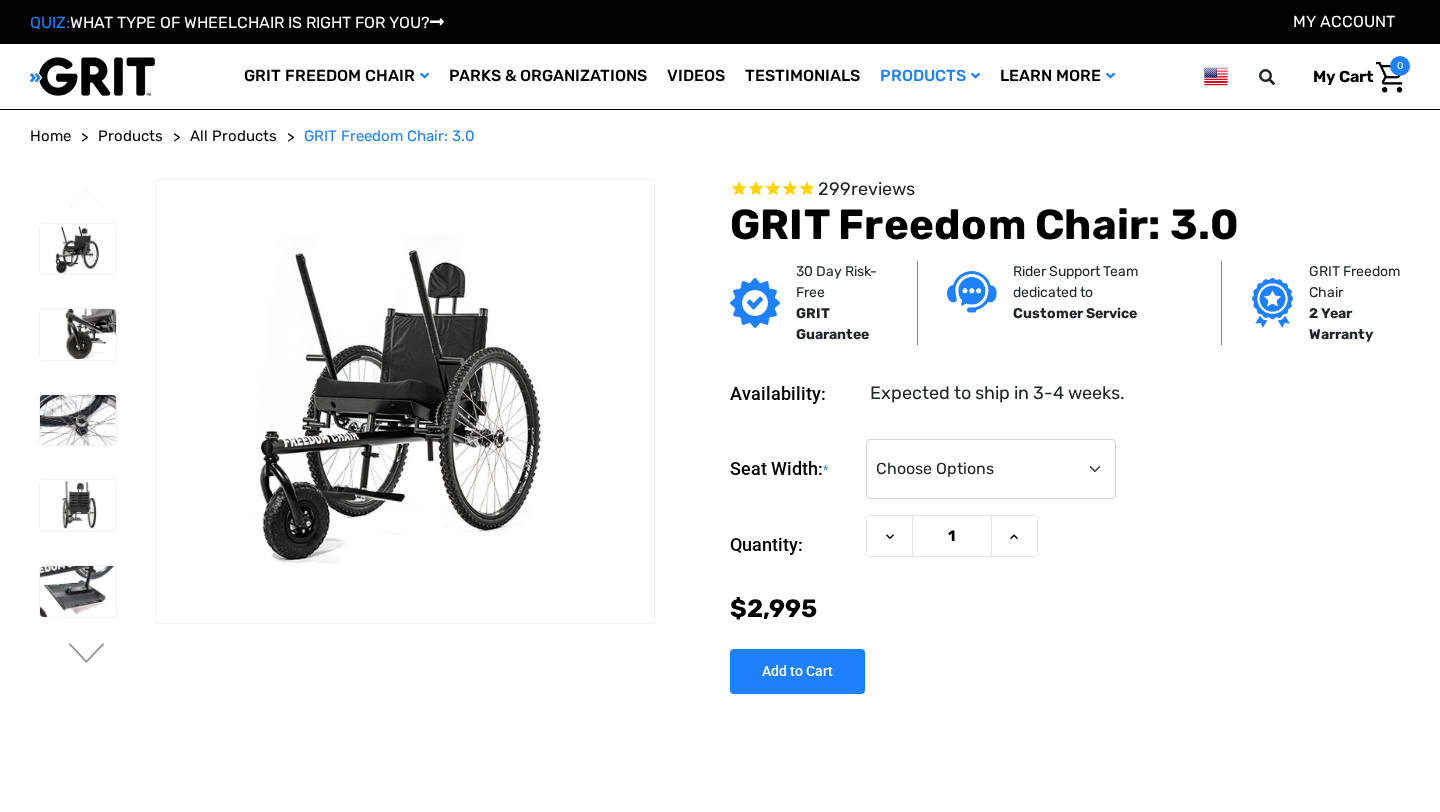 scroll, scrollTop: 0, scrollLeft: 0, axis: both 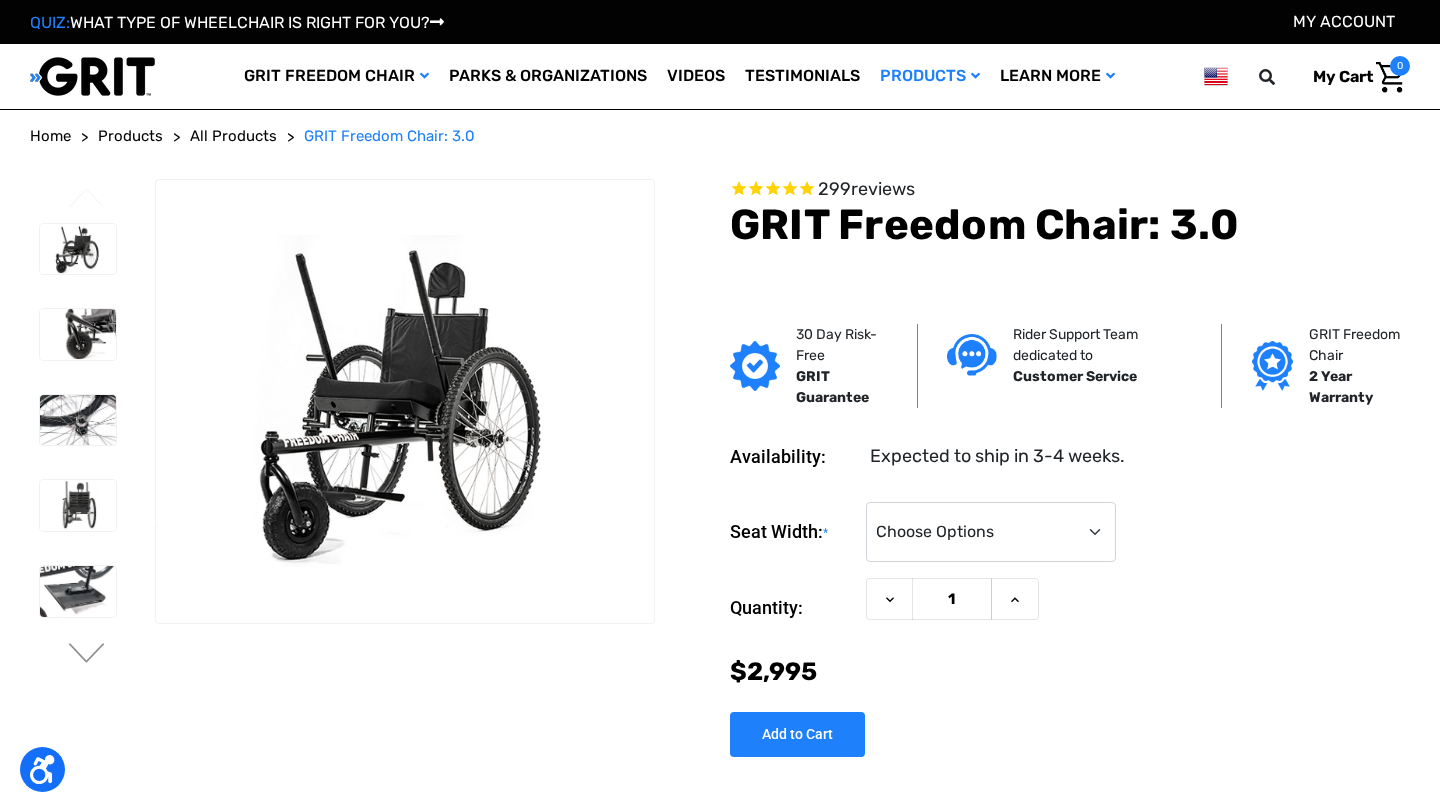 click on "Availability:
Expected to ship in 3-4 weeks.
Seat Width:
*
Choose Options
16"
18"
20"
Current Stock:
Quantity:
Decrease Quantity of GRIT Freedom Chair: 3.0
1
)" at bounding box center [1039, 585] 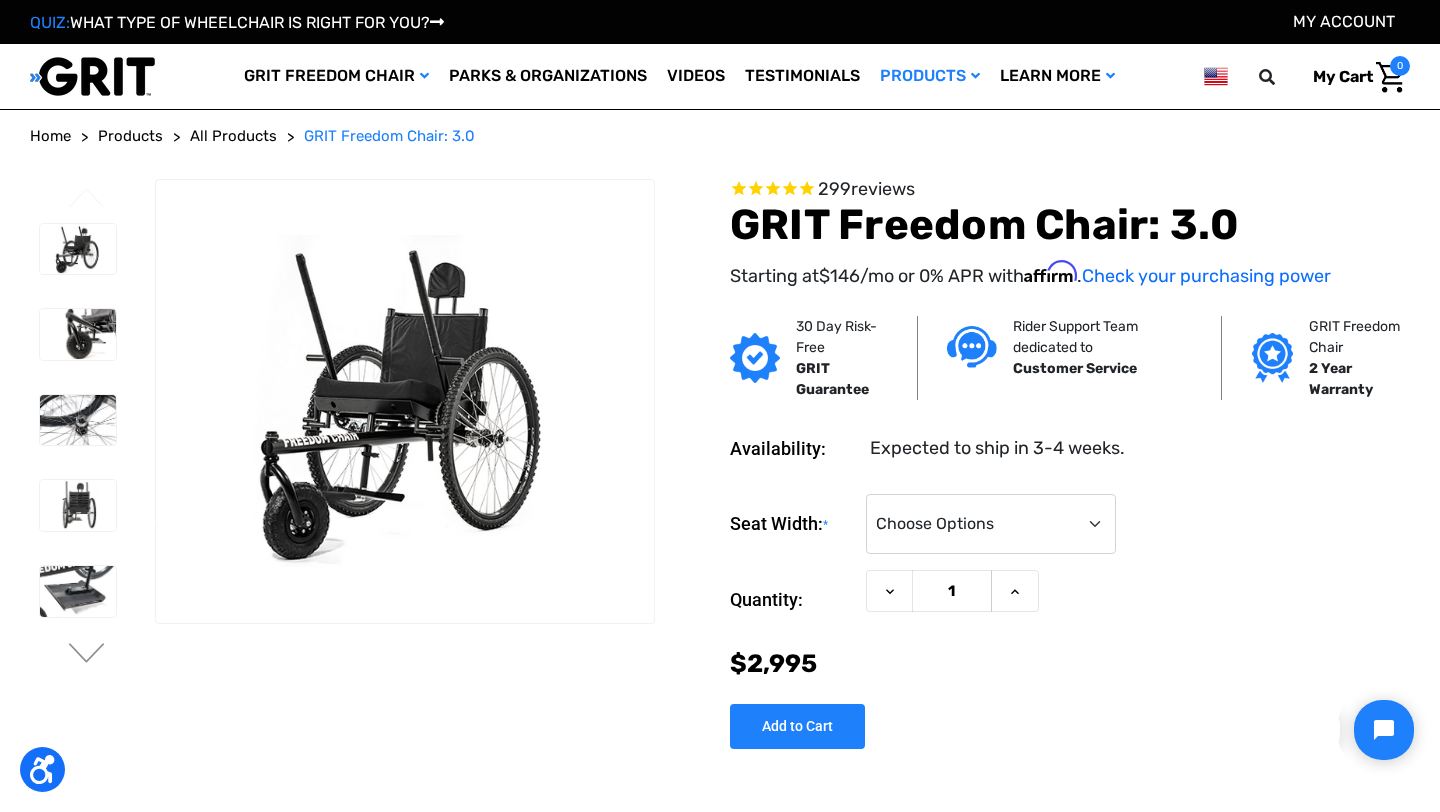 scroll, scrollTop: 0, scrollLeft: 0, axis: both 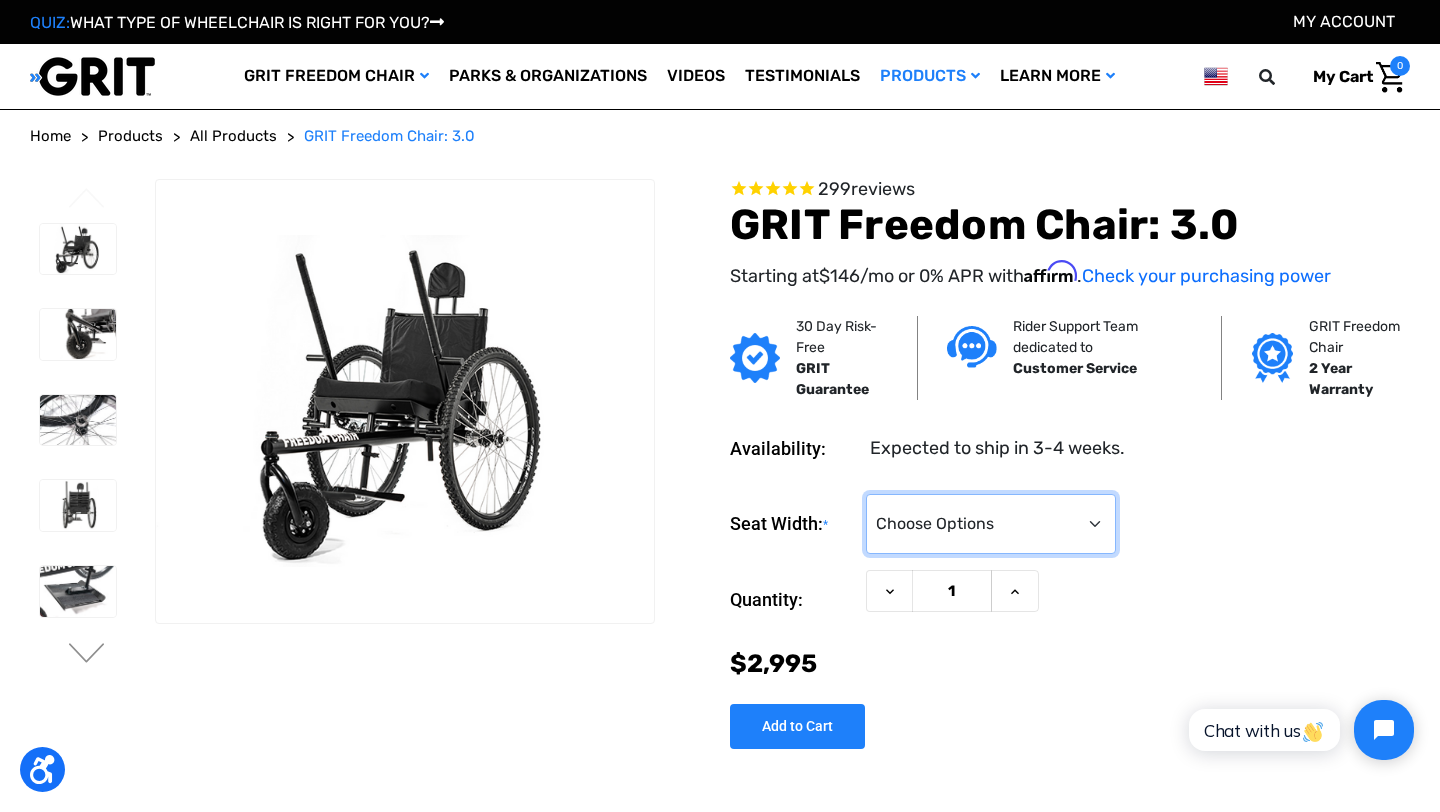 click on "Choose Options
16"
18"
20"" at bounding box center [991, 524] 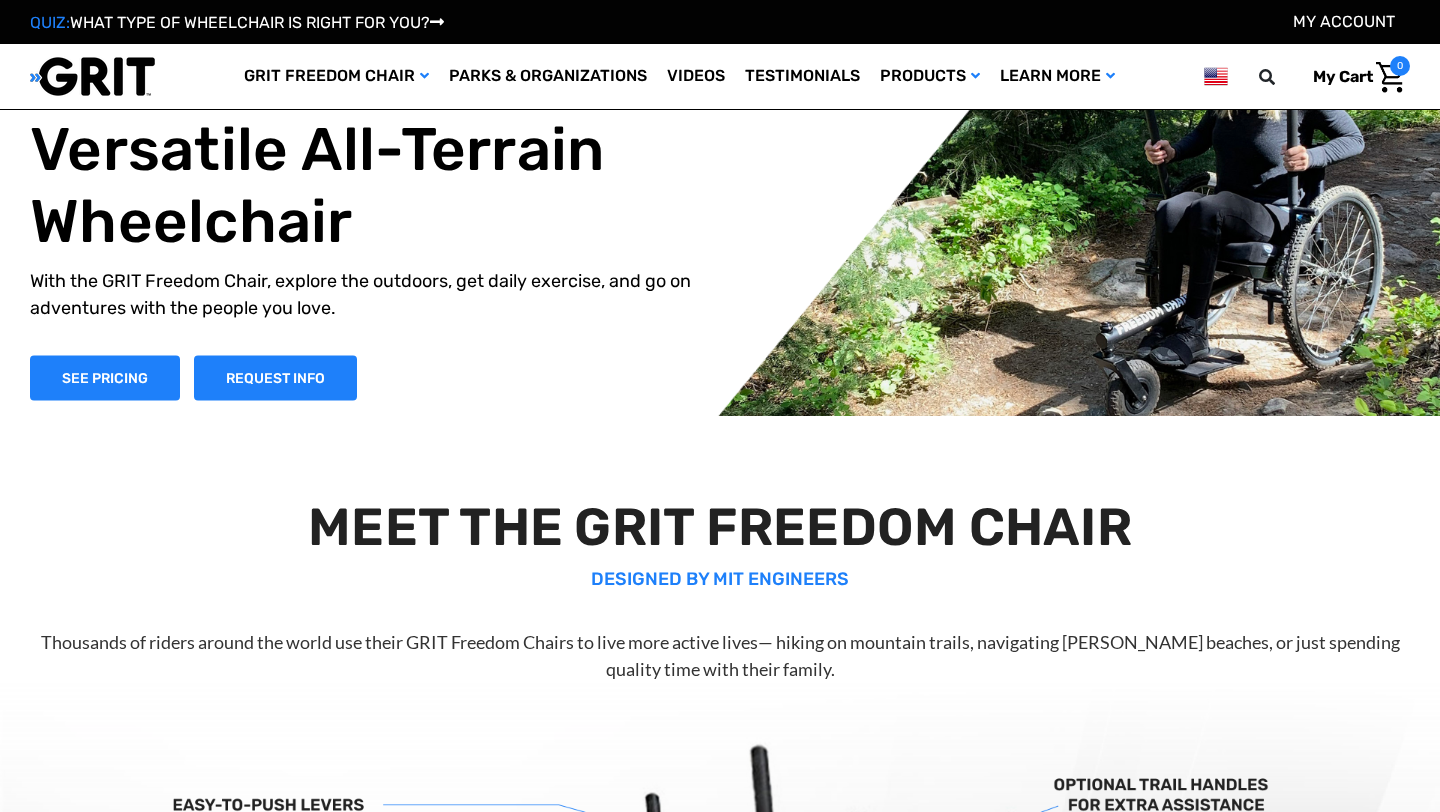scroll, scrollTop: 1653, scrollLeft: 0, axis: vertical 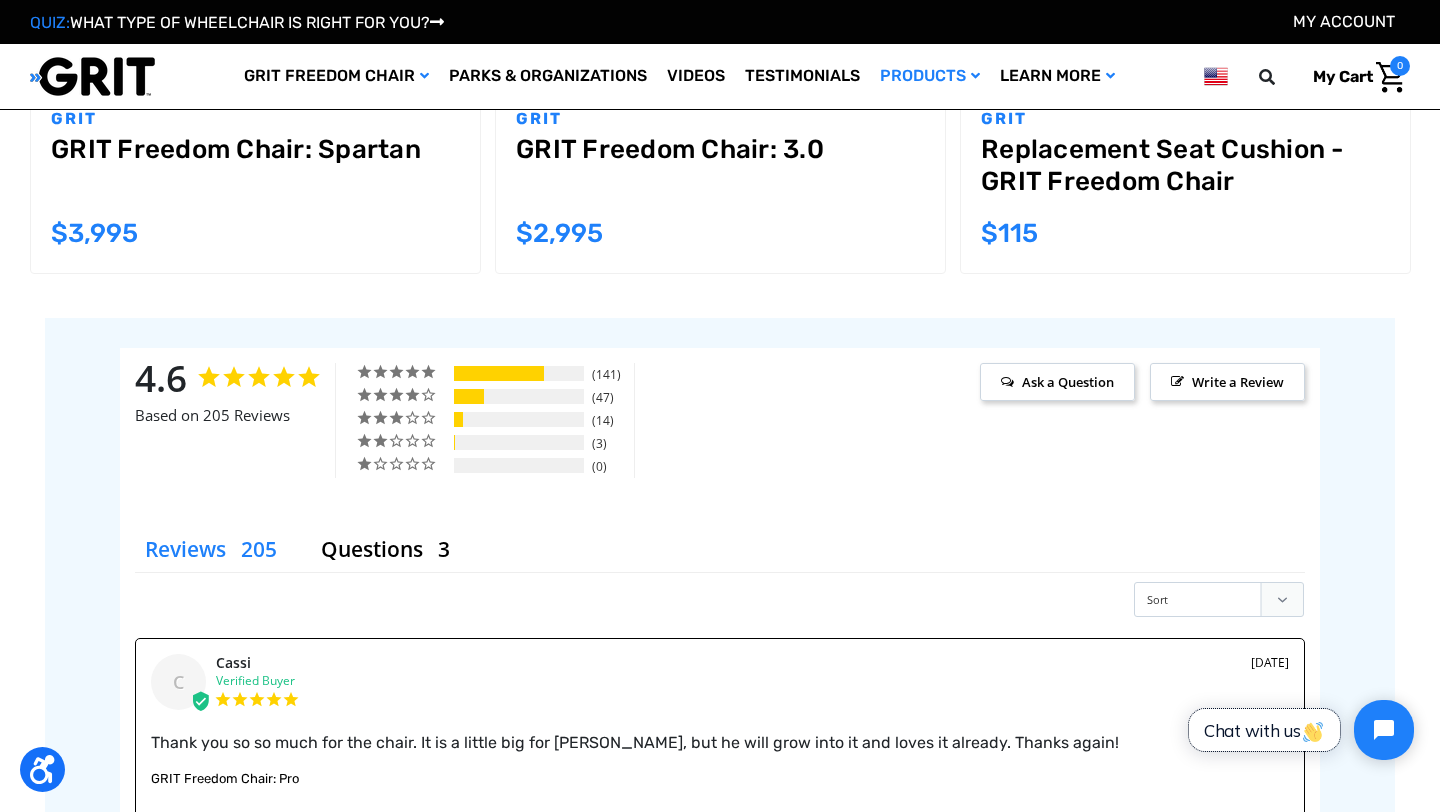 click on "Chat with us" at bounding box center (1264, 730) 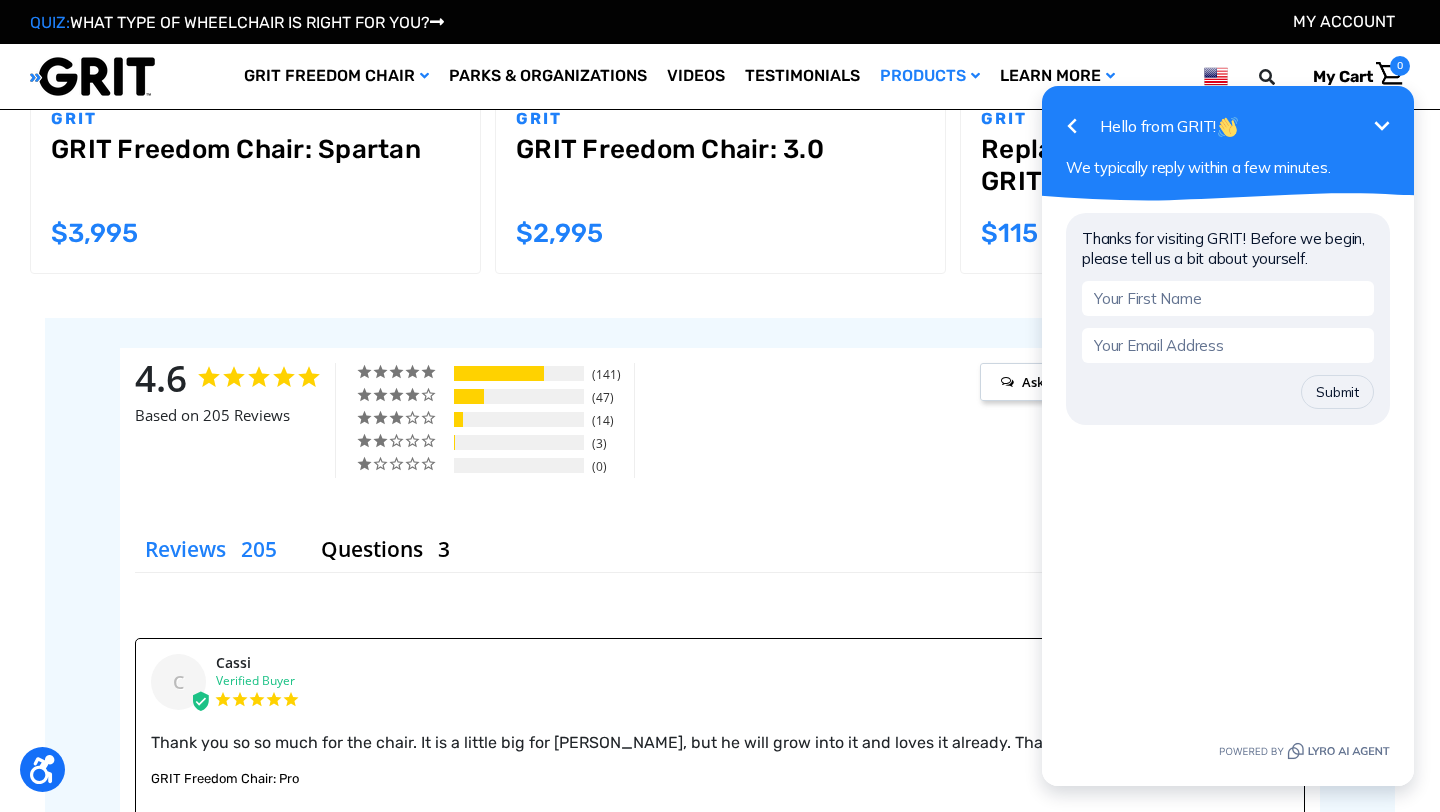 click at bounding box center (1228, 298) 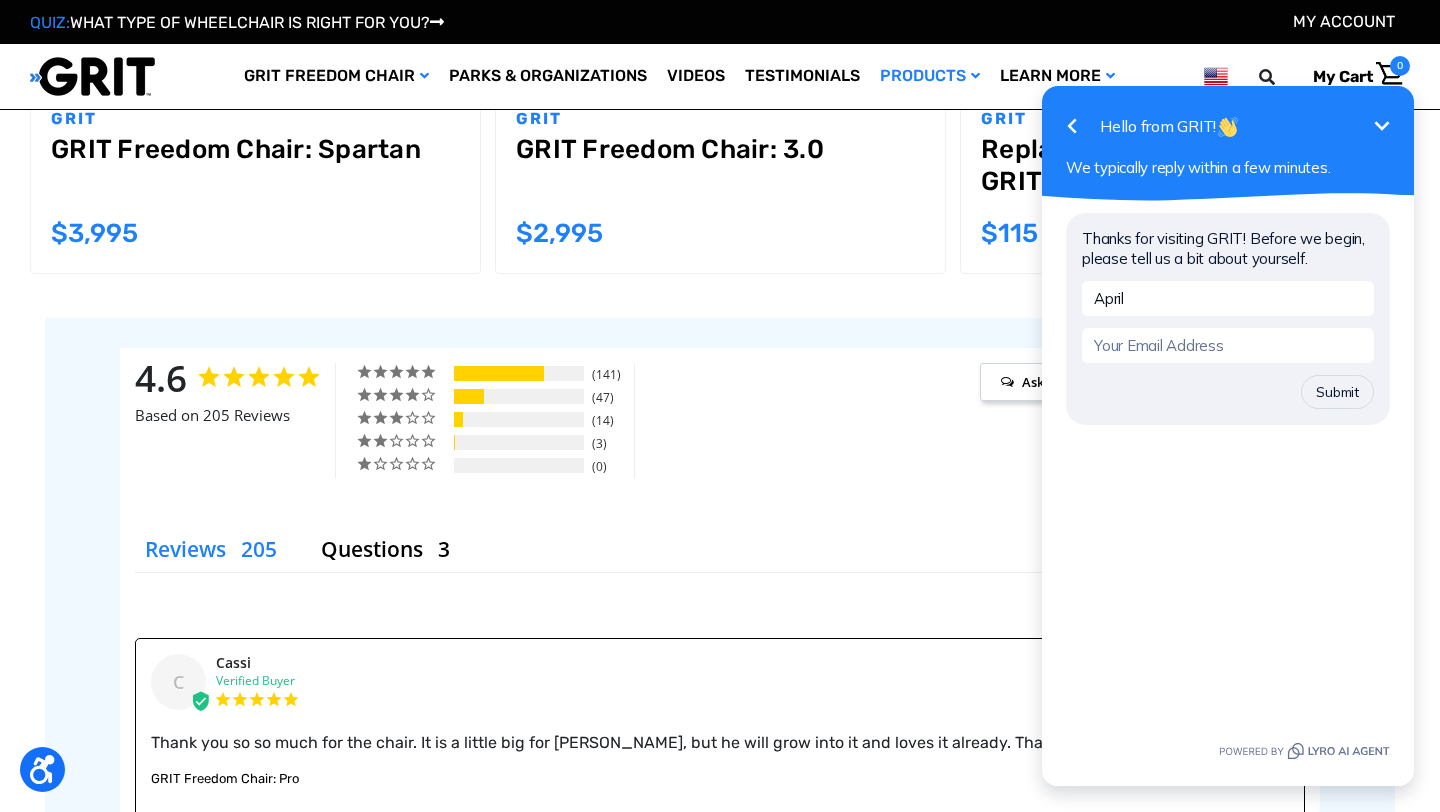 type on "April" 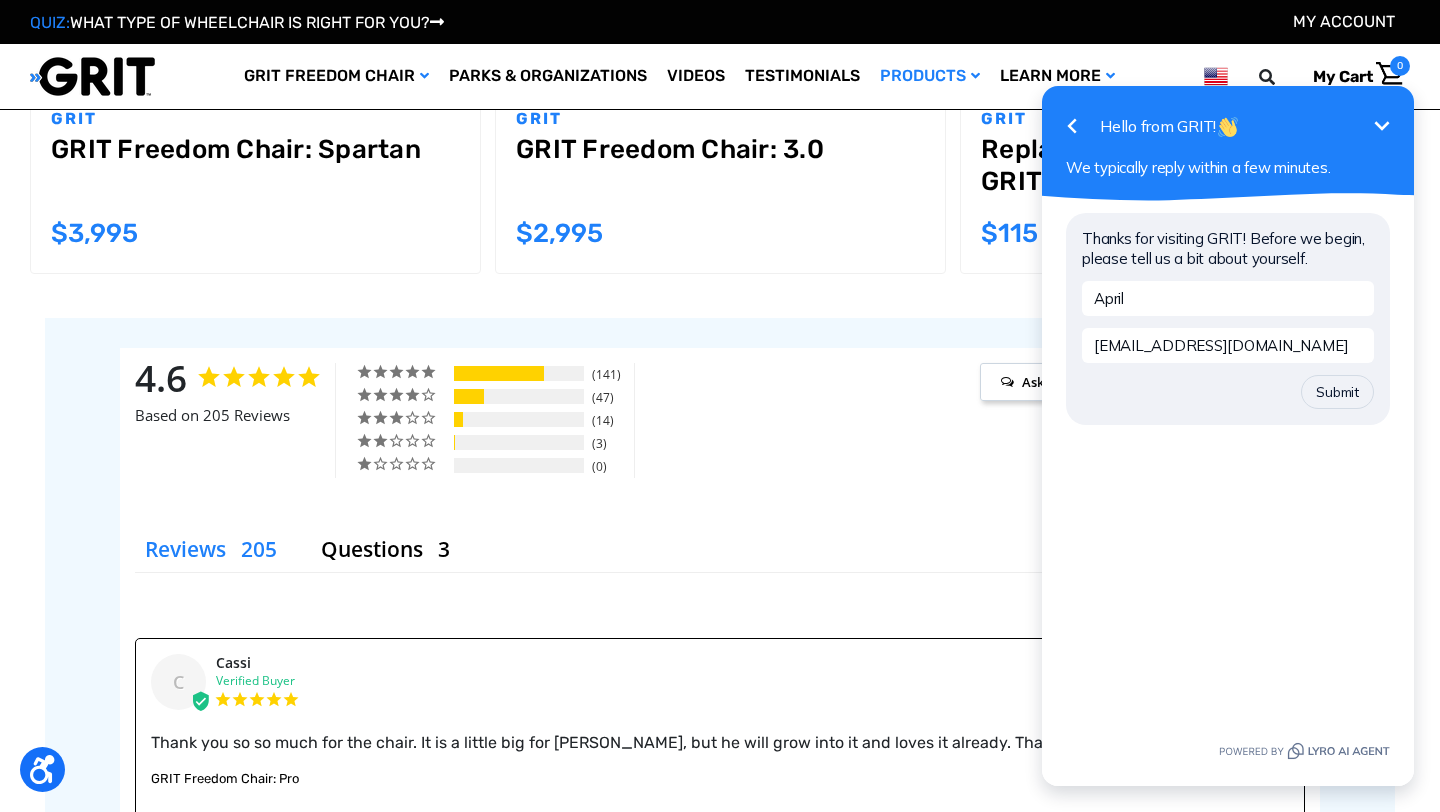 type on "april@challengedathletes.org" 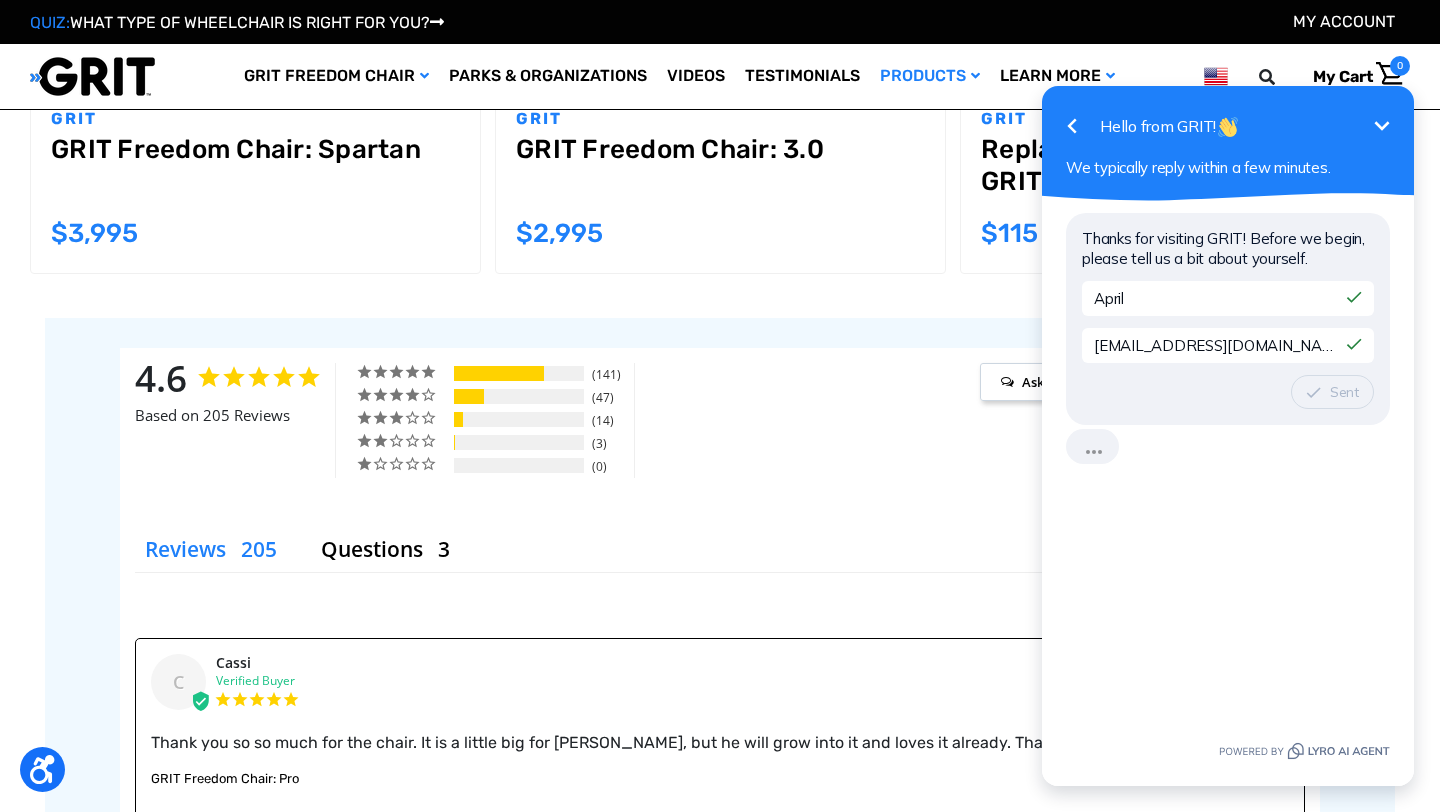 click on "Sent" at bounding box center (1228, 392) 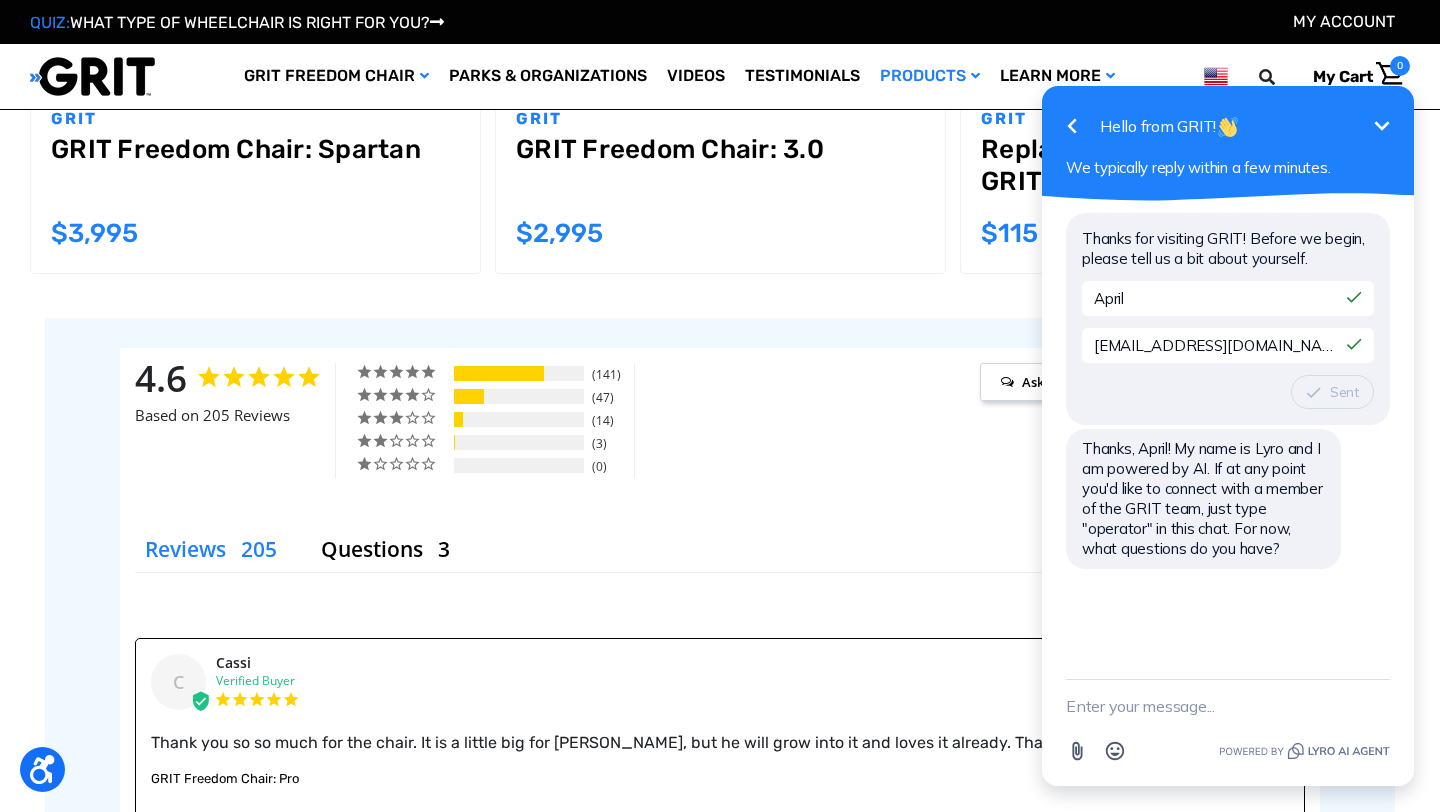 click at bounding box center [1228, 706] 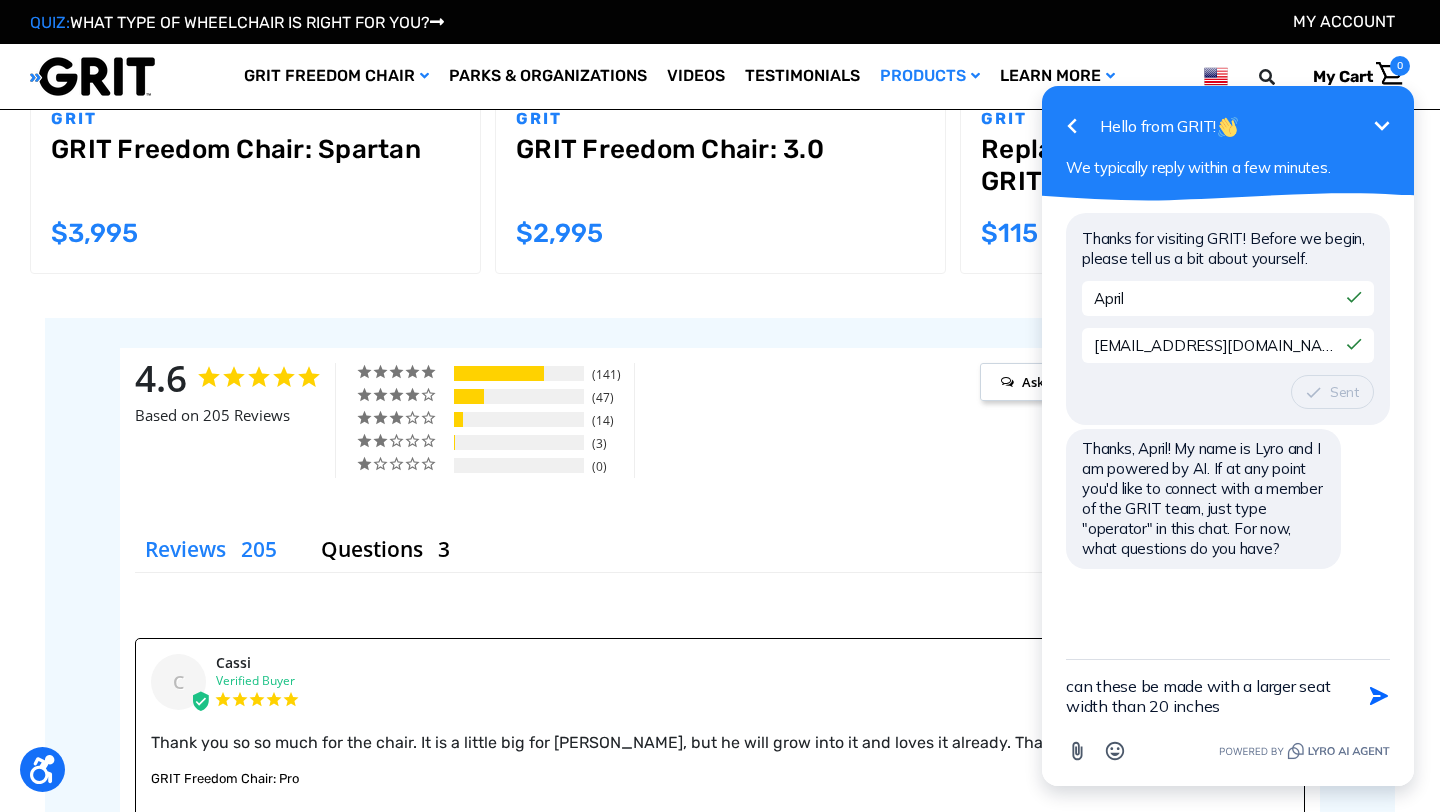 type on "can these be made with a larger seat width than 20 inches?" 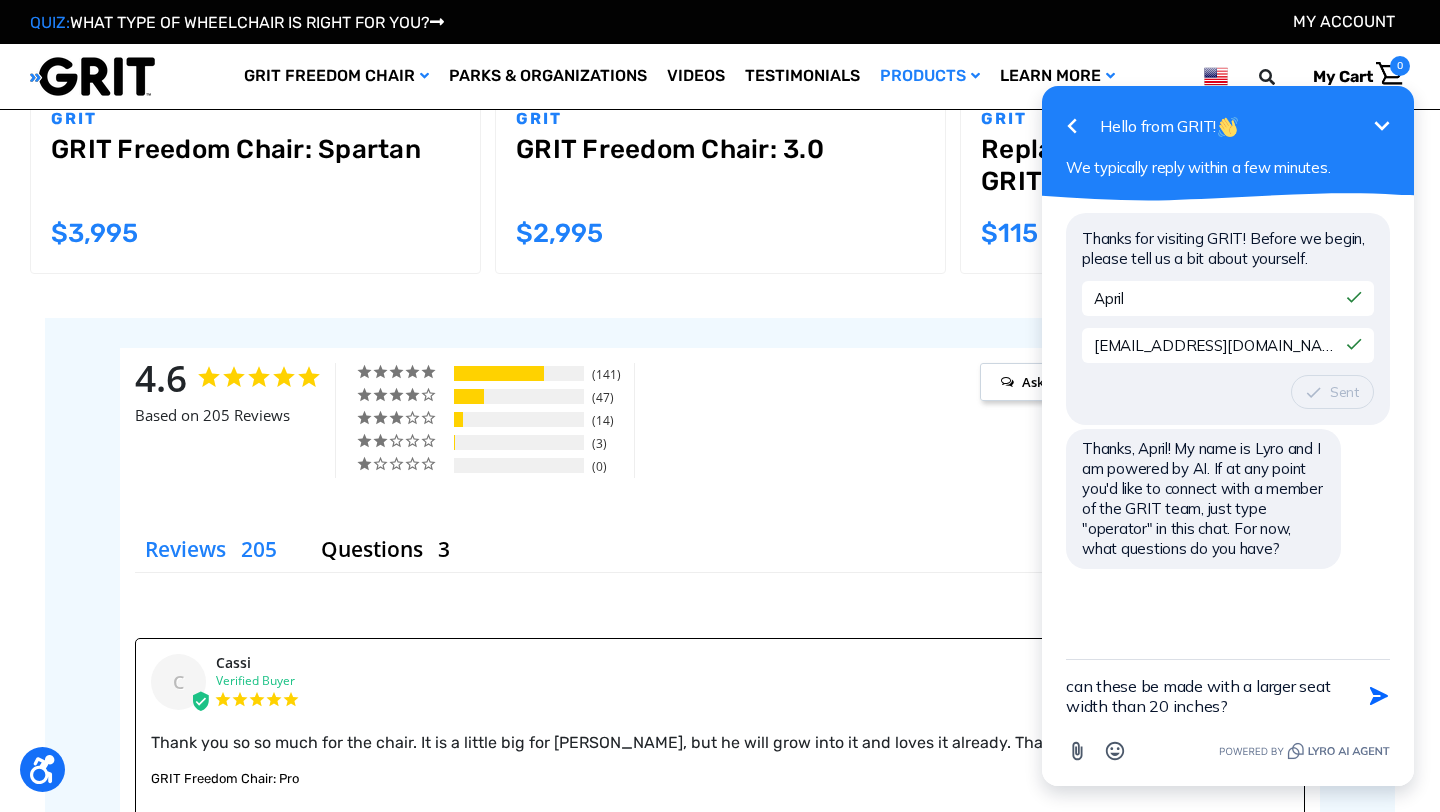 type 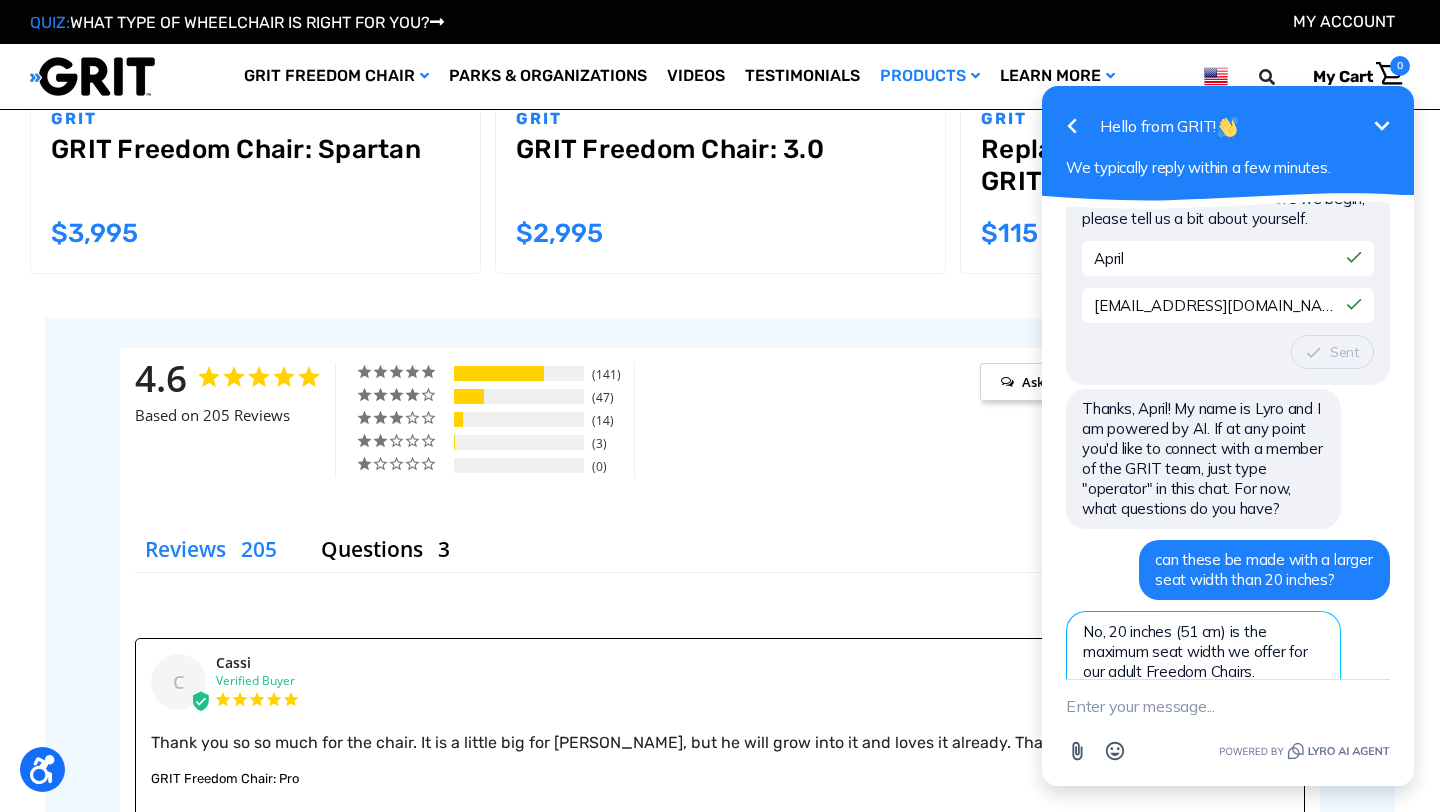 scroll, scrollTop: 126, scrollLeft: 0, axis: vertical 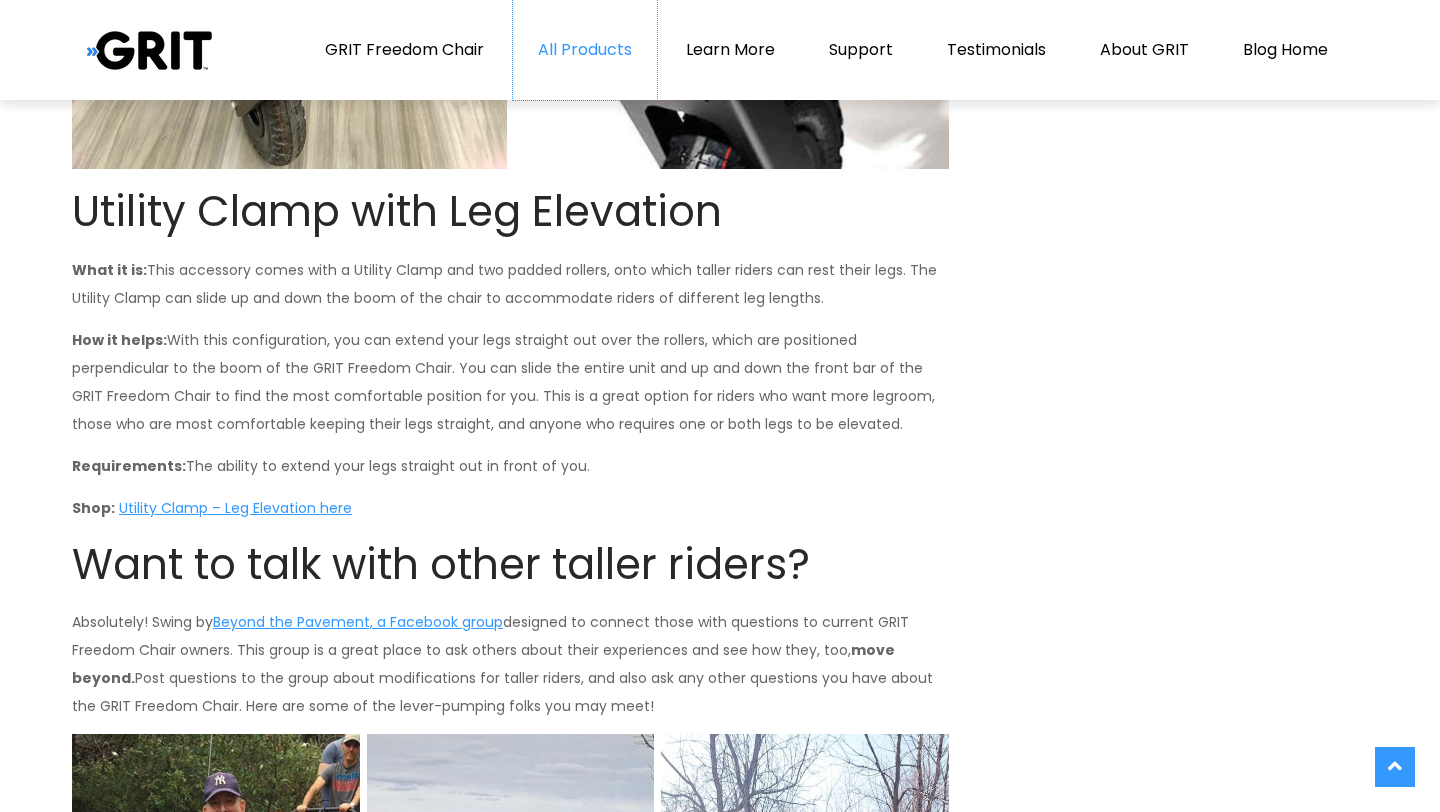 click on "All Products" at bounding box center [585, 50] 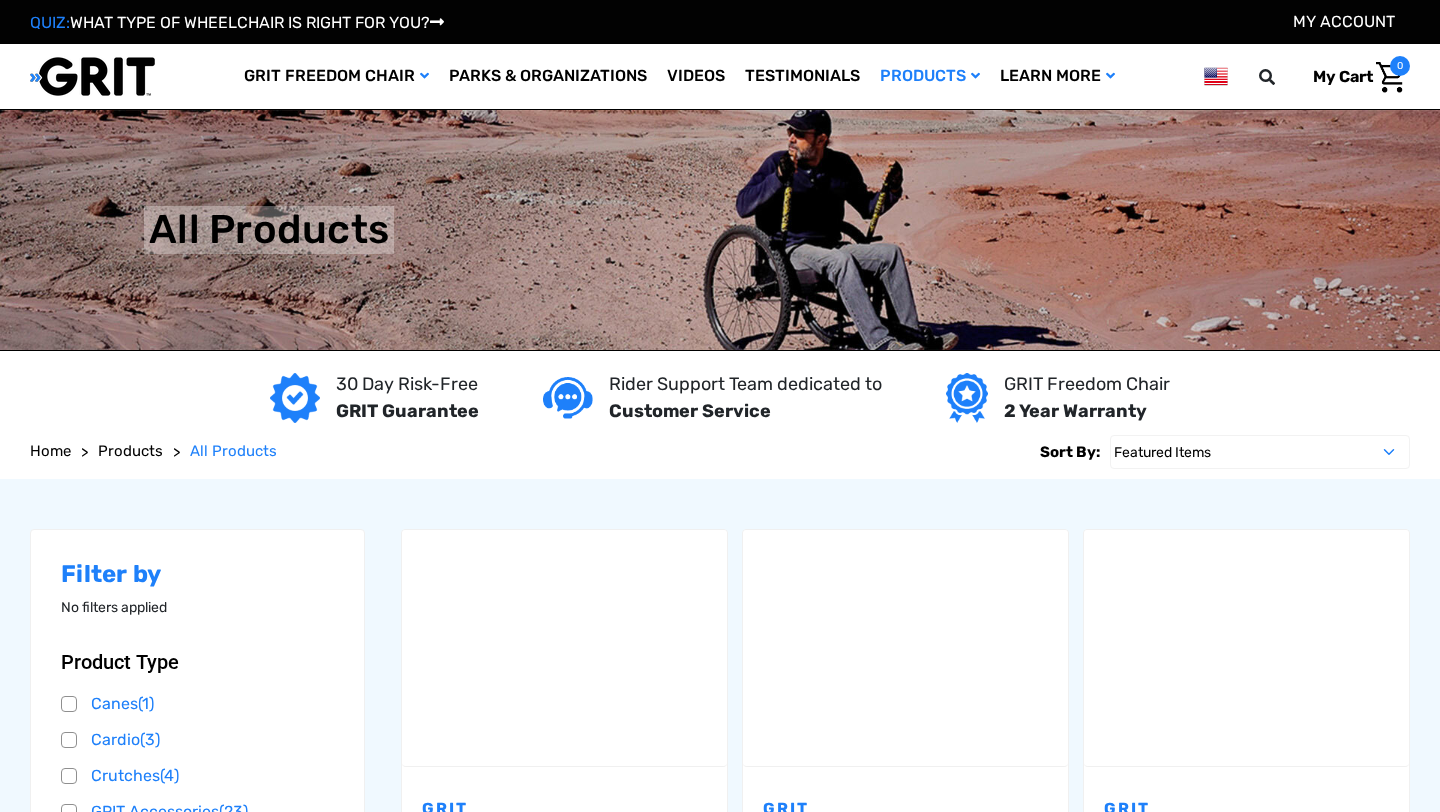 scroll, scrollTop: 0, scrollLeft: 0, axis: both 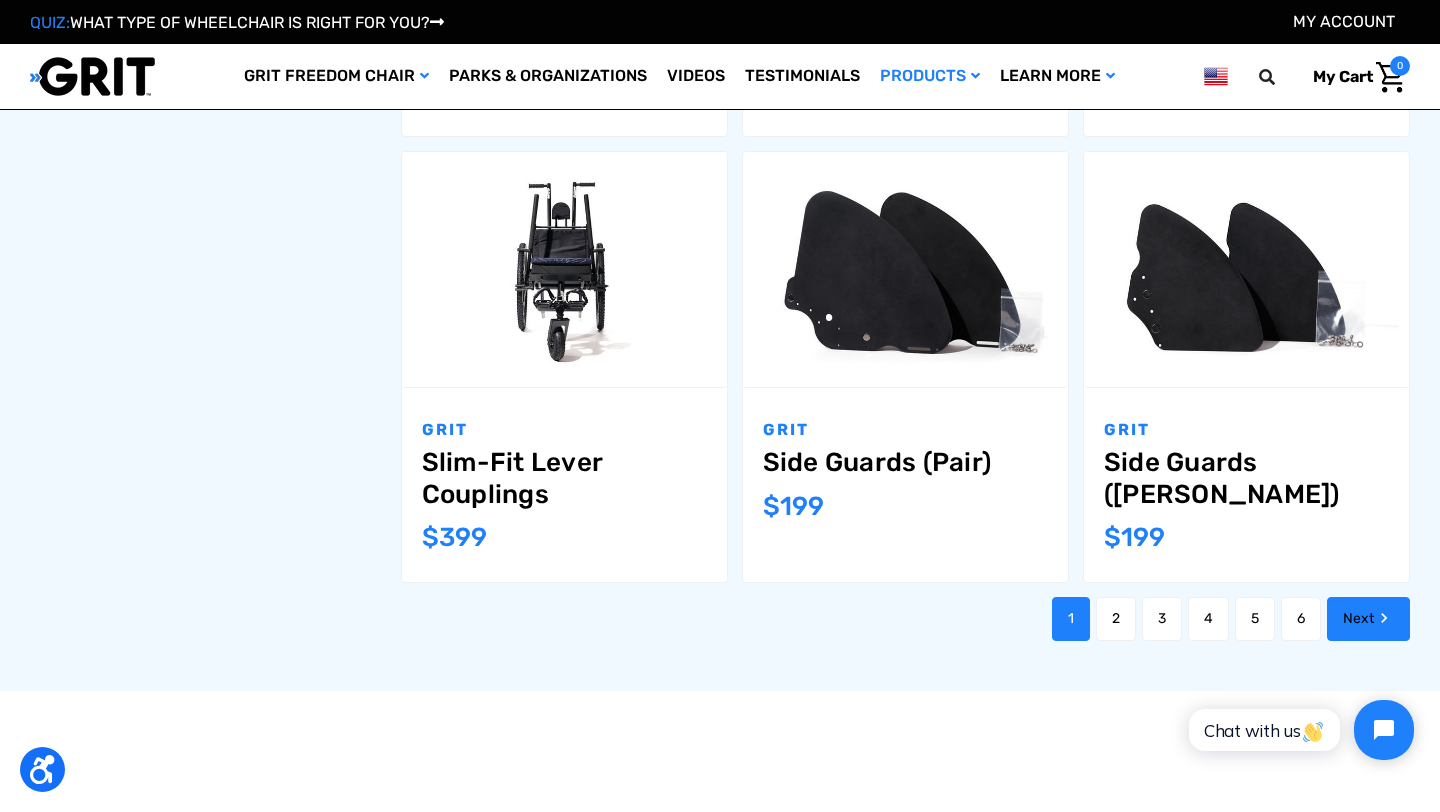 click on "Next" at bounding box center [1368, 619] 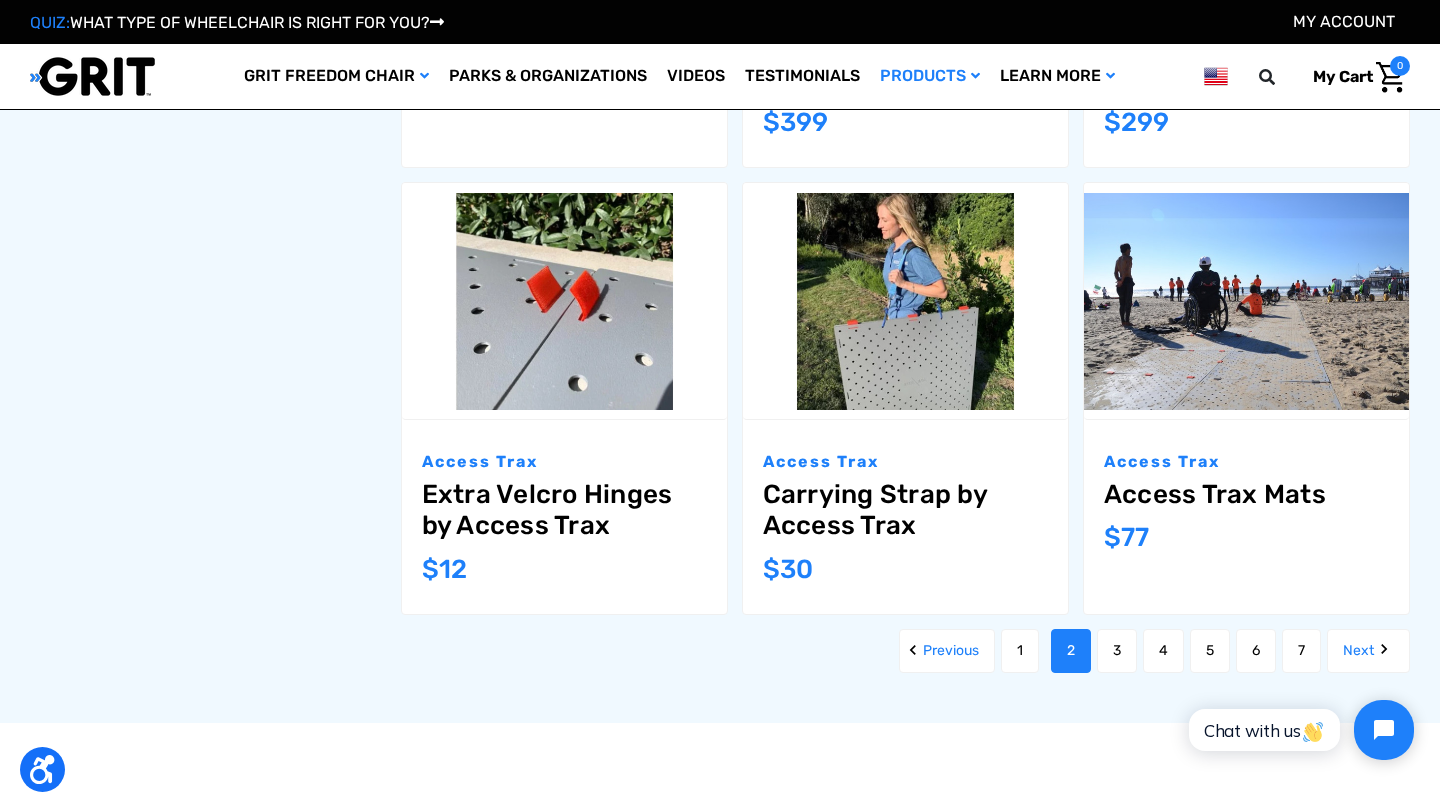 scroll, scrollTop: 2034, scrollLeft: 0, axis: vertical 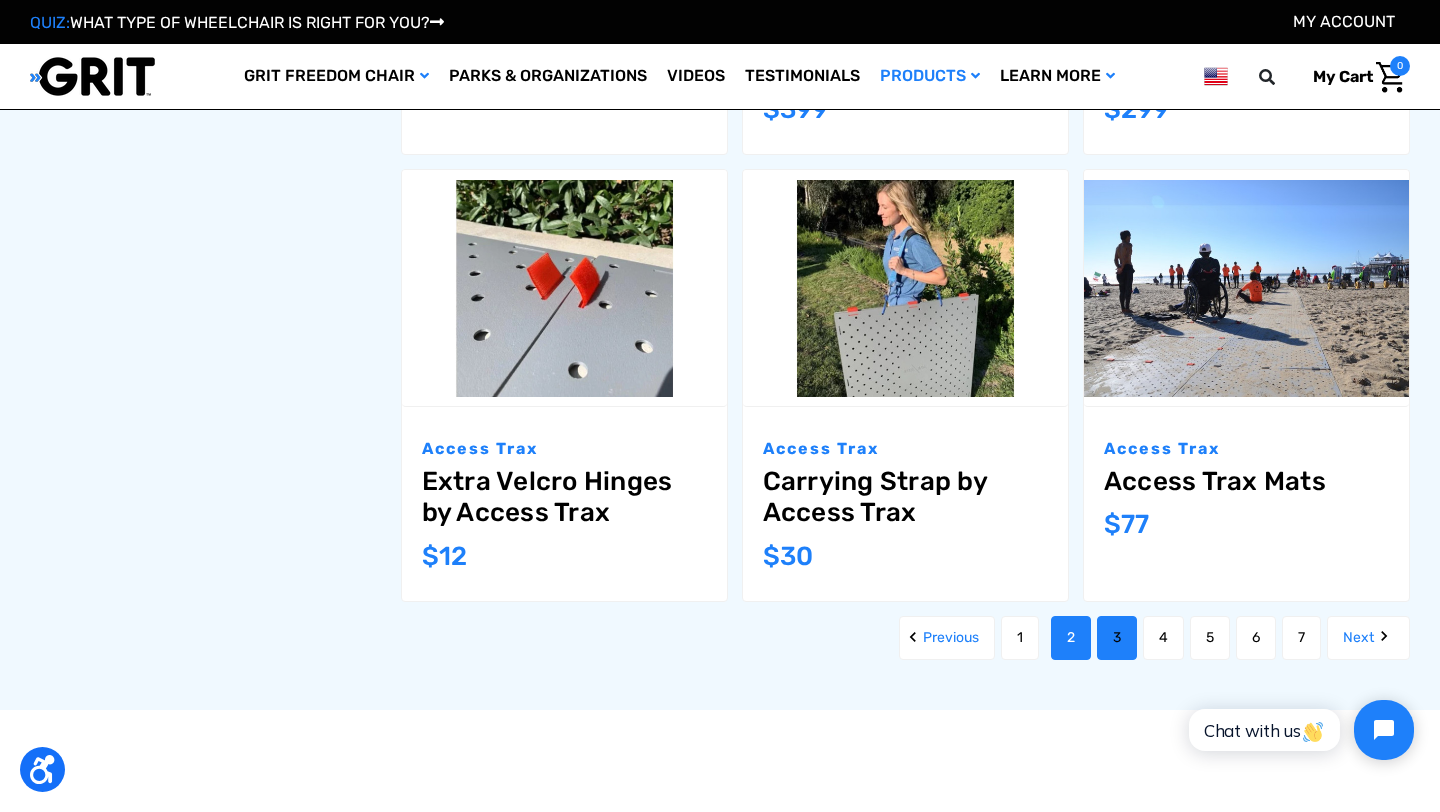 click on "3" at bounding box center (1117, 638) 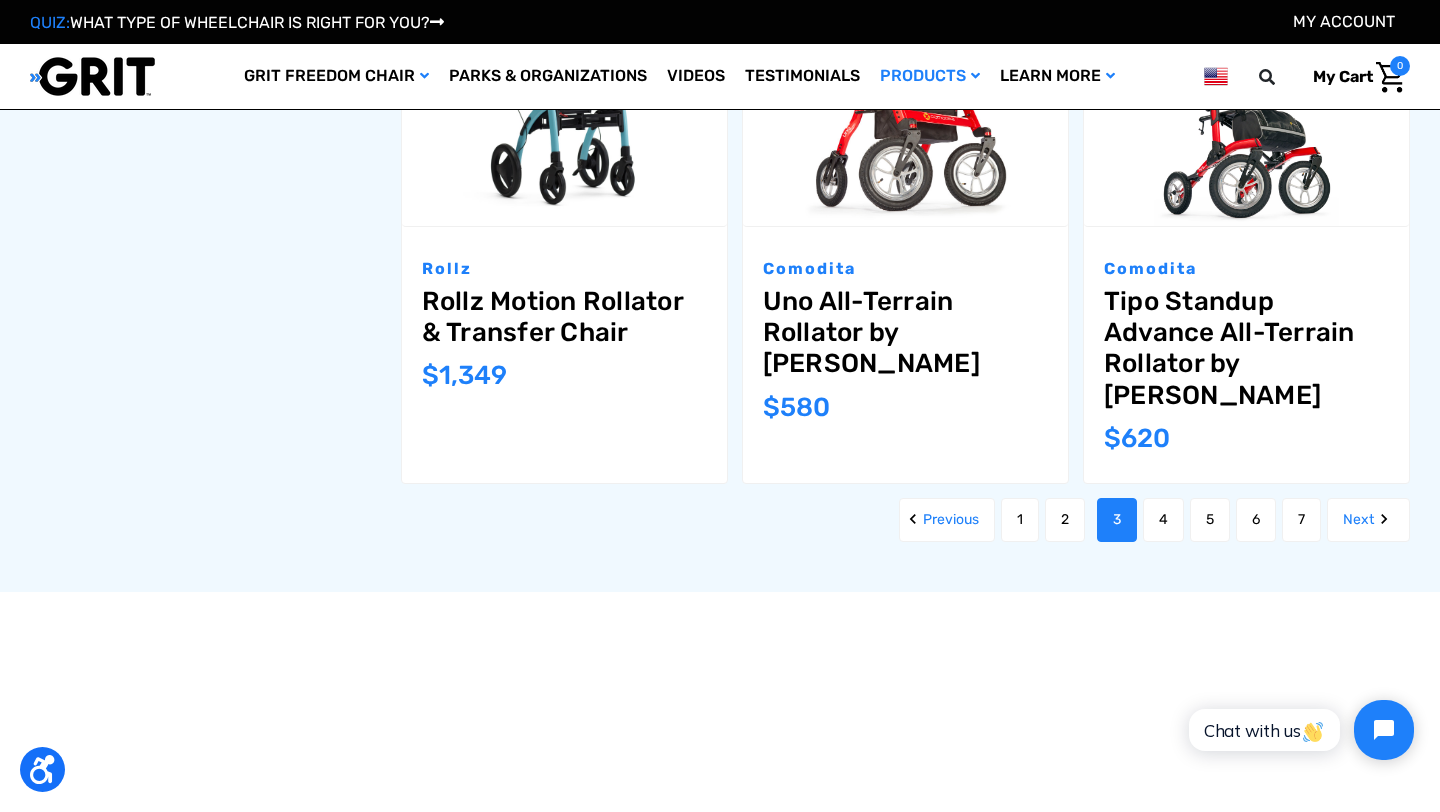 scroll, scrollTop: 2386, scrollLeft: 0, axis: vertical 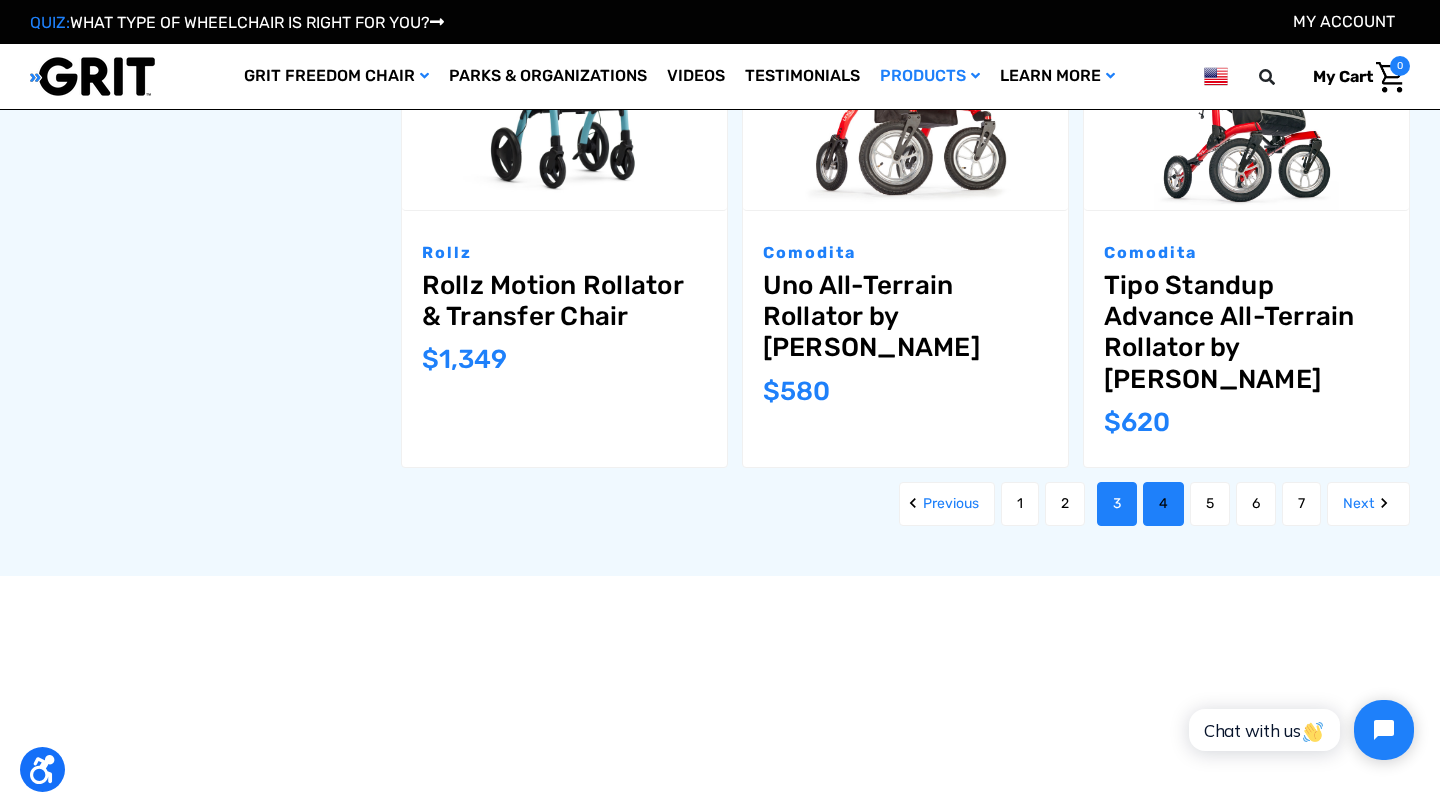 click on "4" at bounding box center (1163, 504) 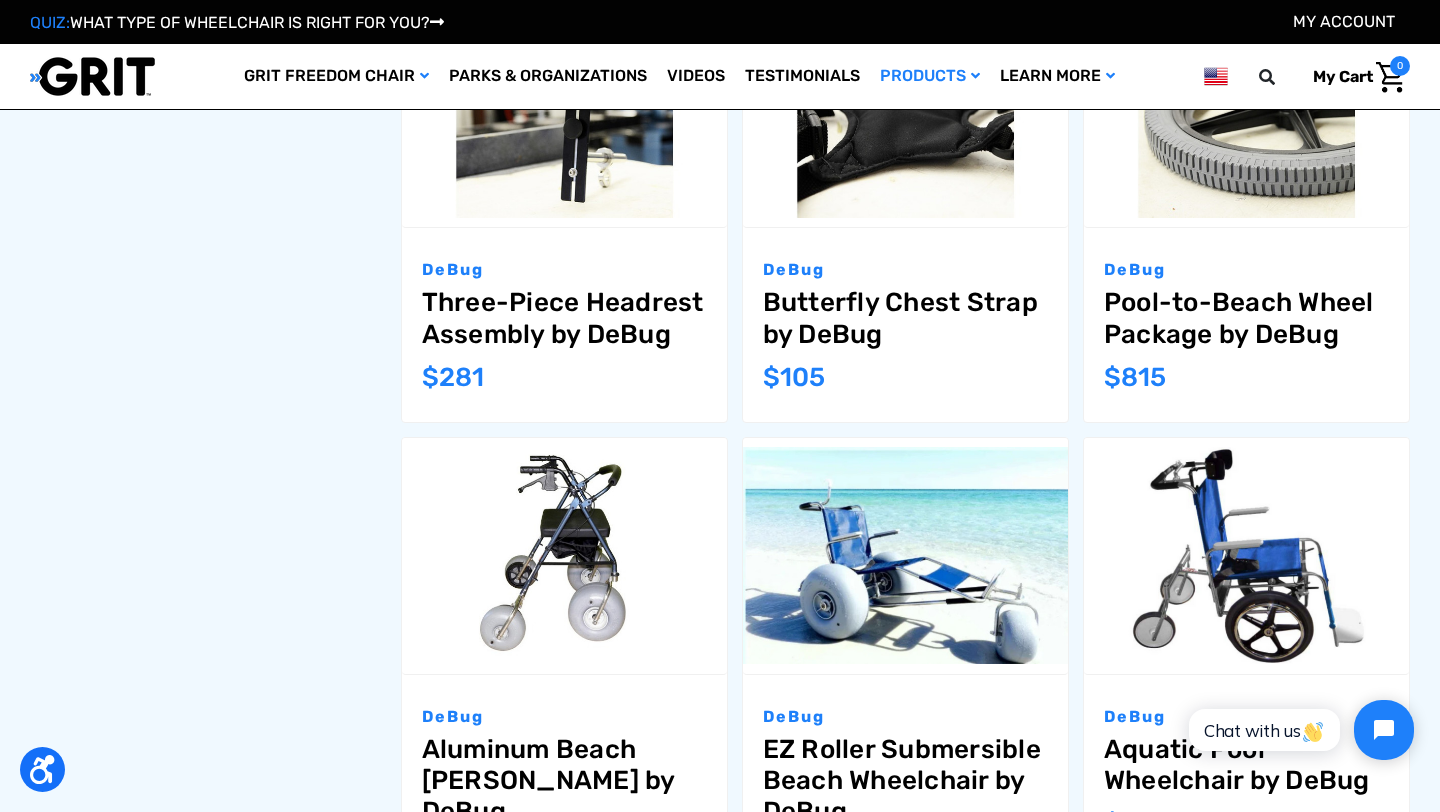 scroll, scrollTop: 1874, scrollLeft: 0, axis: vertical 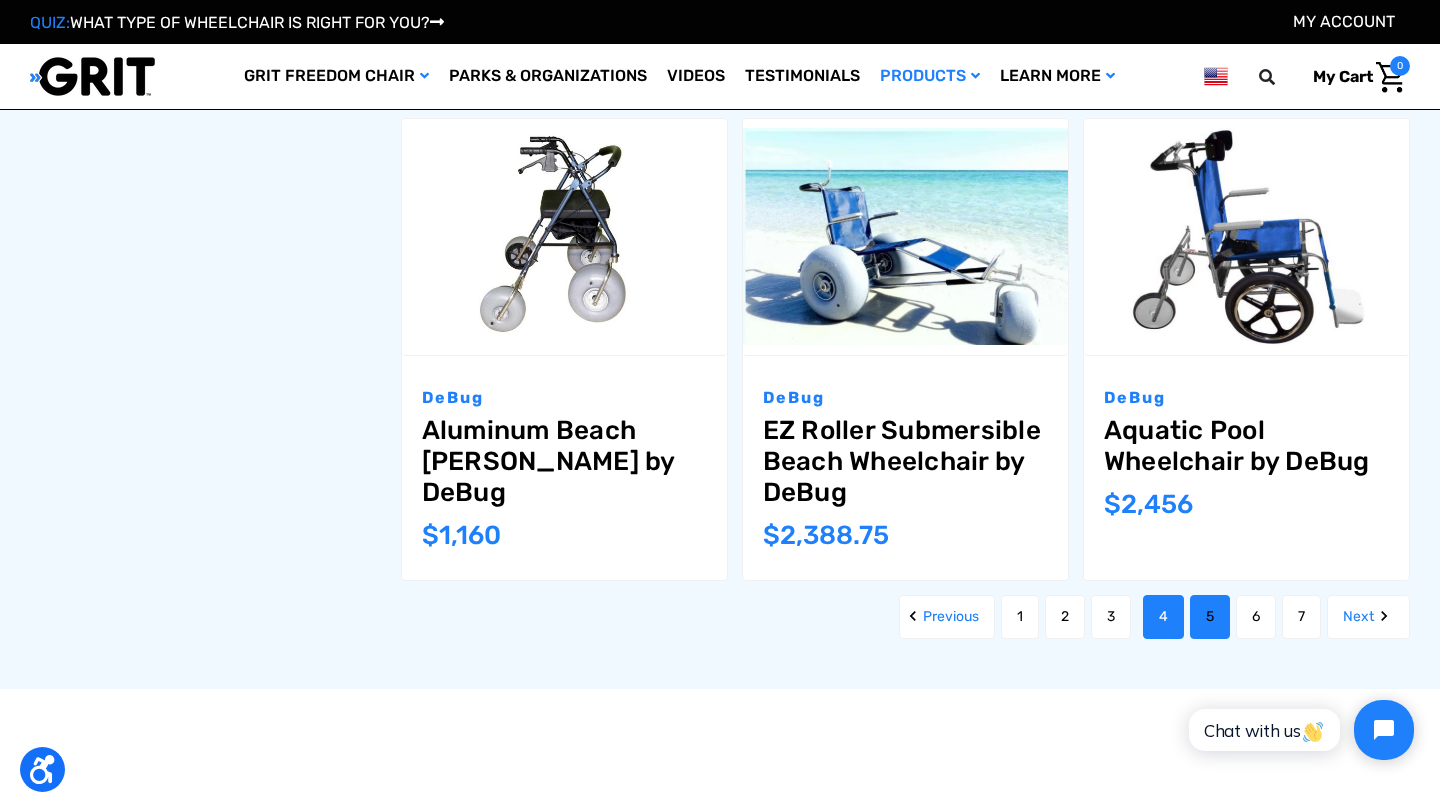 click on "5" at bounding box center [1210, 617] 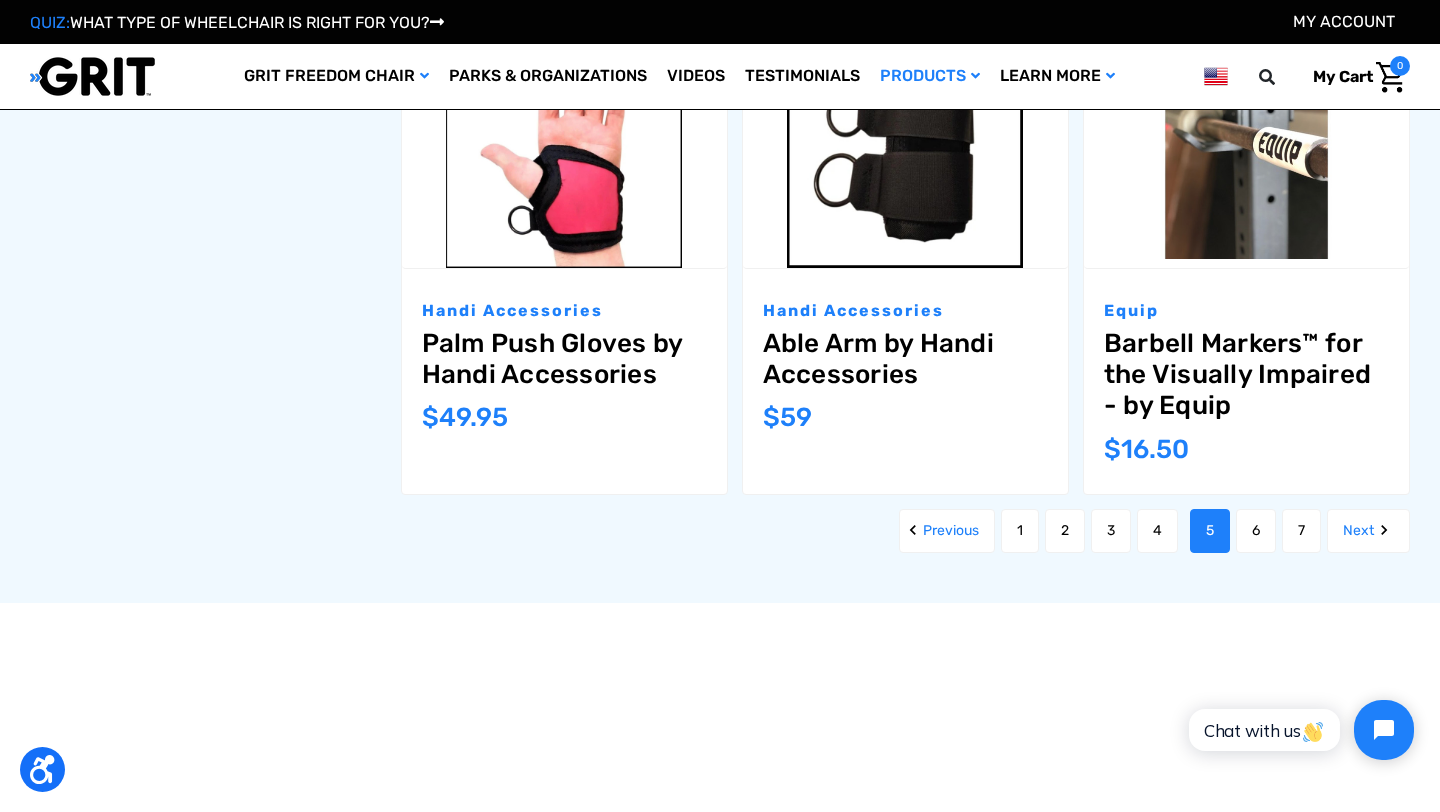 scroll, scrollTop: 2567, scrollLeft: 0, axis: vertical 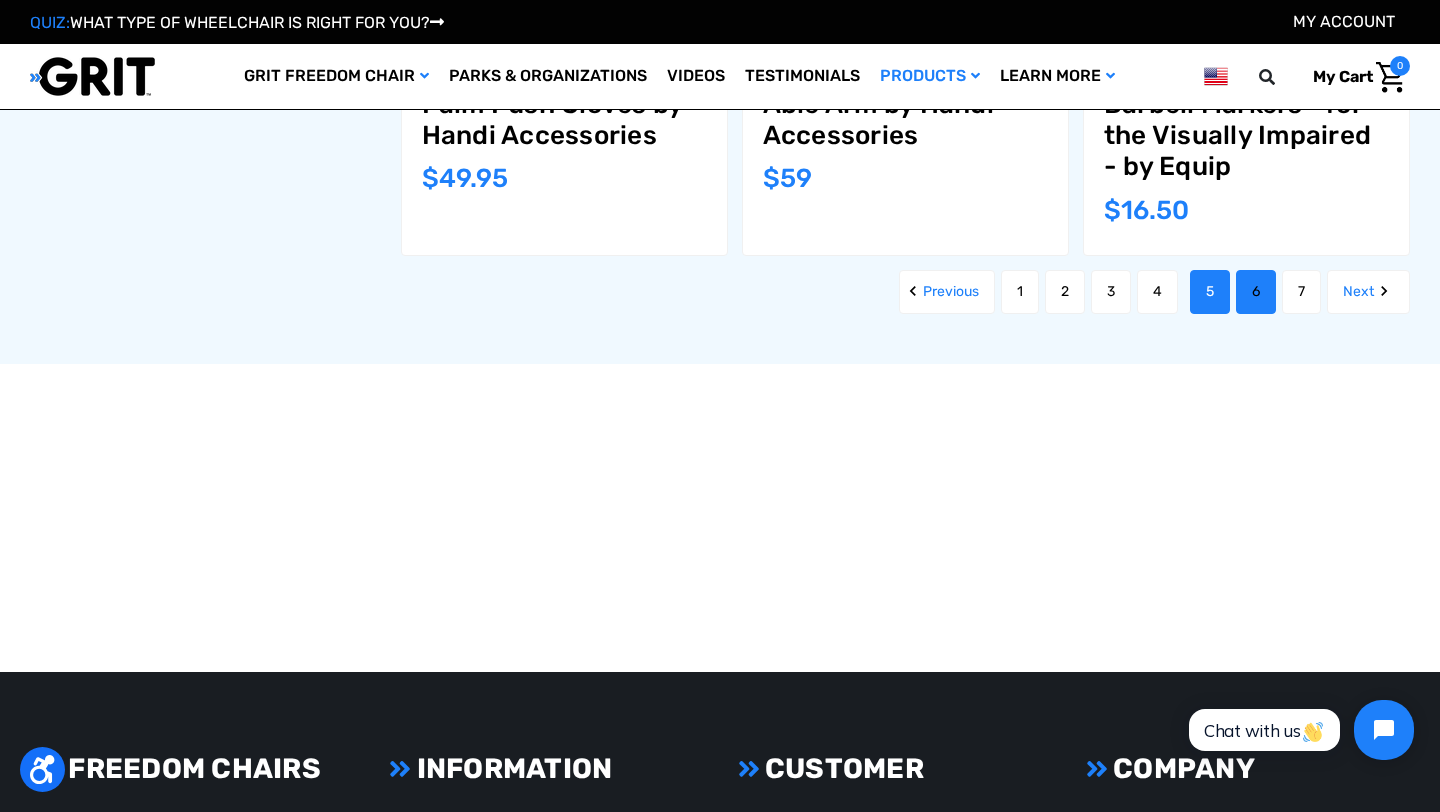 click on "6" at bounding box center (1256, 292) 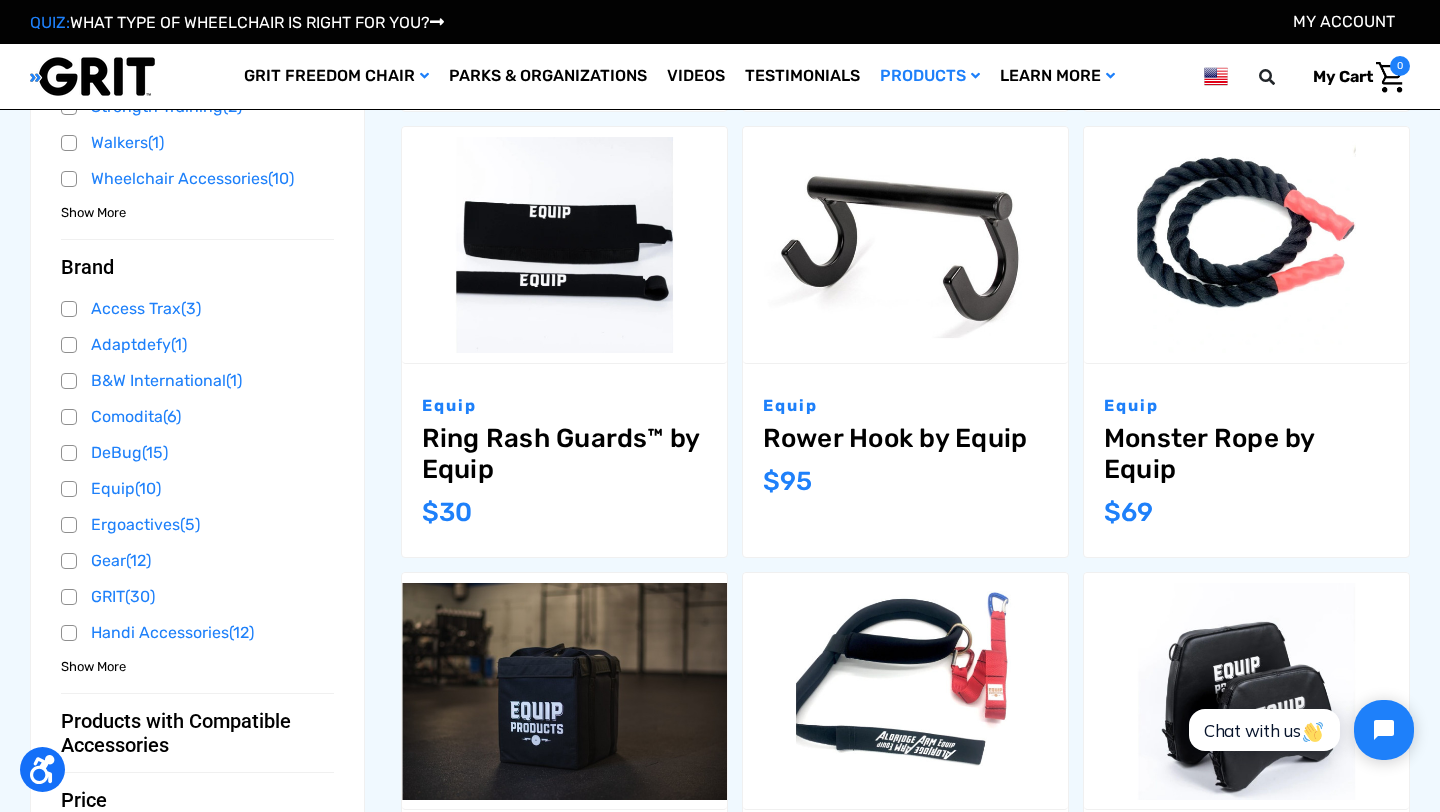 scroll, scrollTop: 963, scrollLeft: 0, axis: vertical 